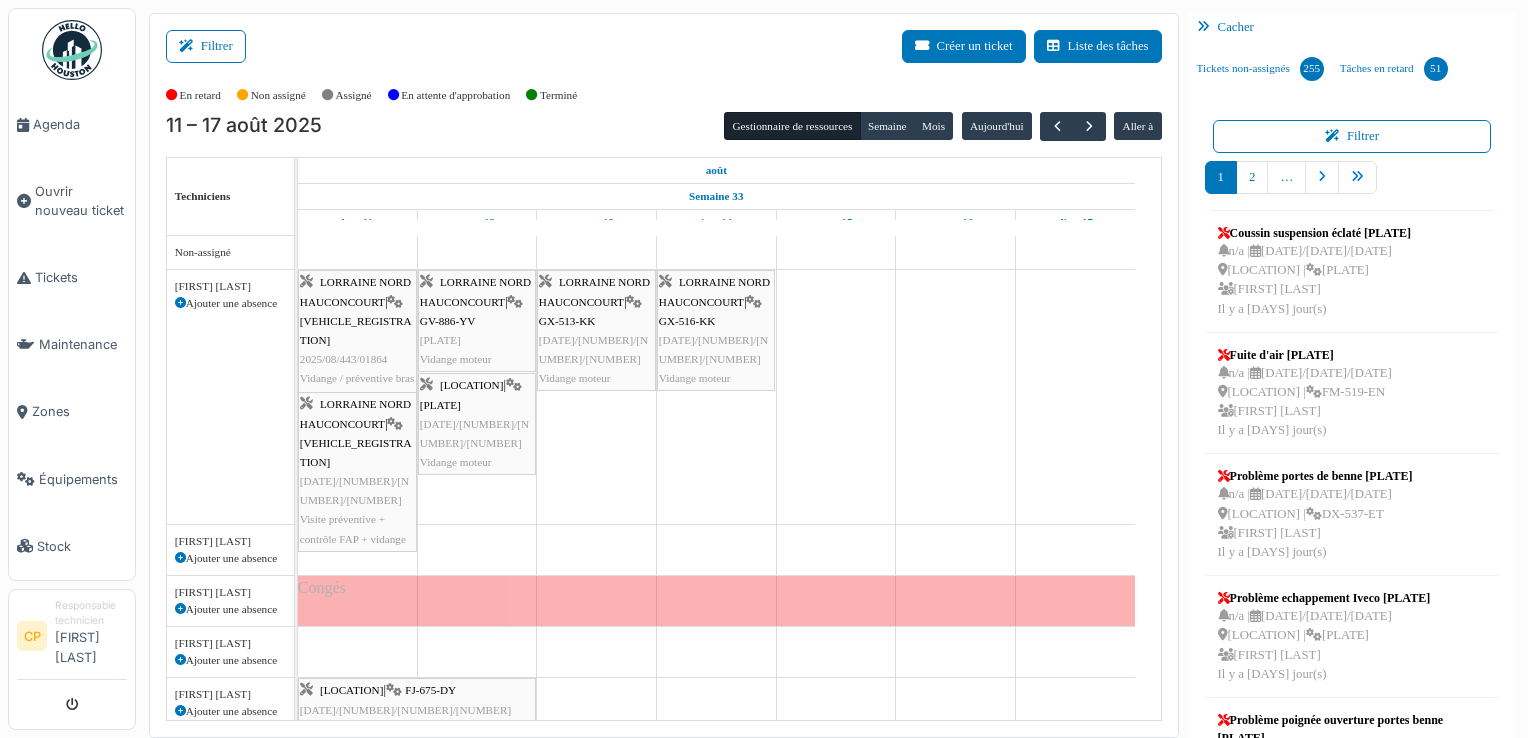 scroll, scrollTop: 0, scrollLeft: 0, axis: both 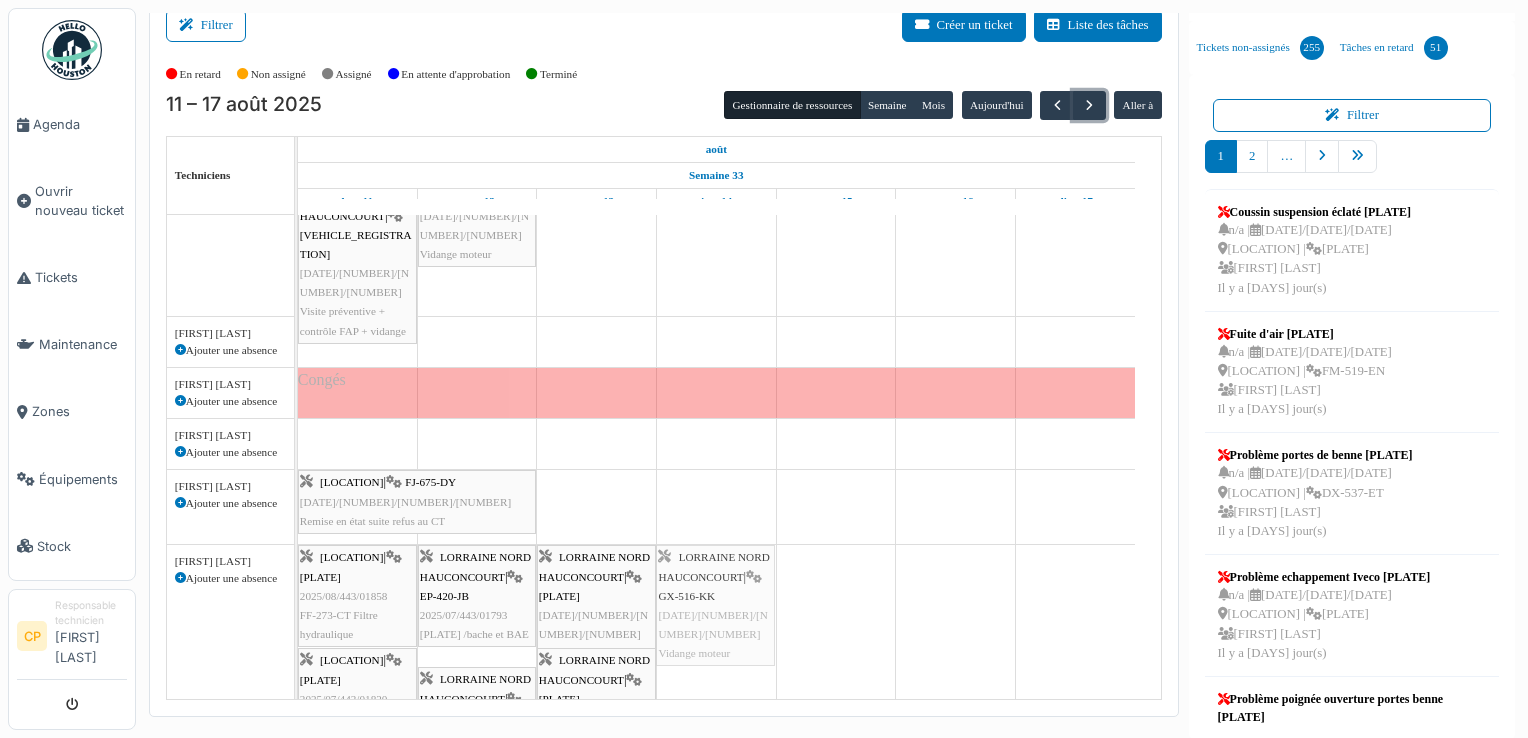 drag, startPoint x: 736, startPoint y: 235, endPoint x: 745, endPoint y: 598, distance: 363.11154 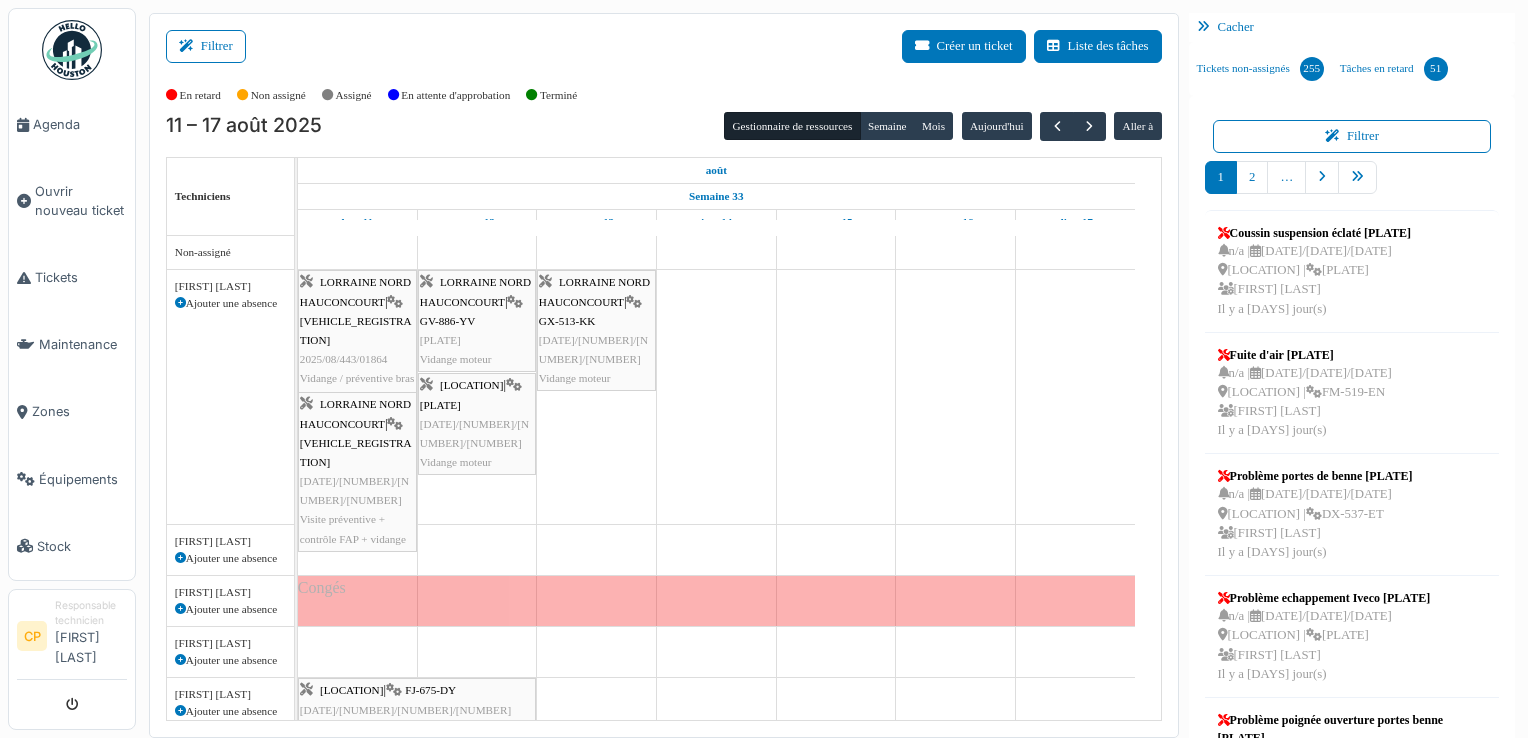 click at bounding box center (180, 303) 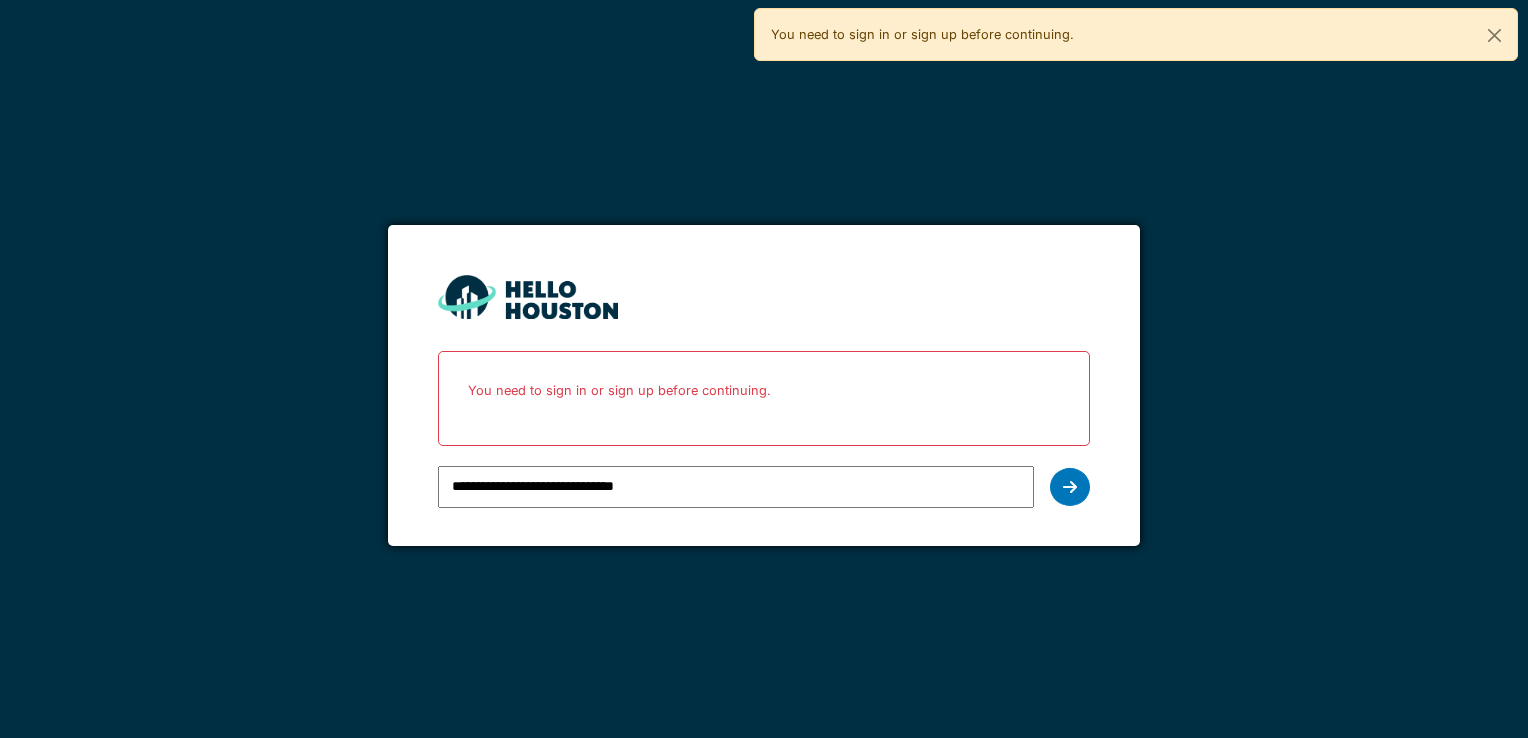 scroll, scrollTop: 0, scrollLeft: 0, axis: both 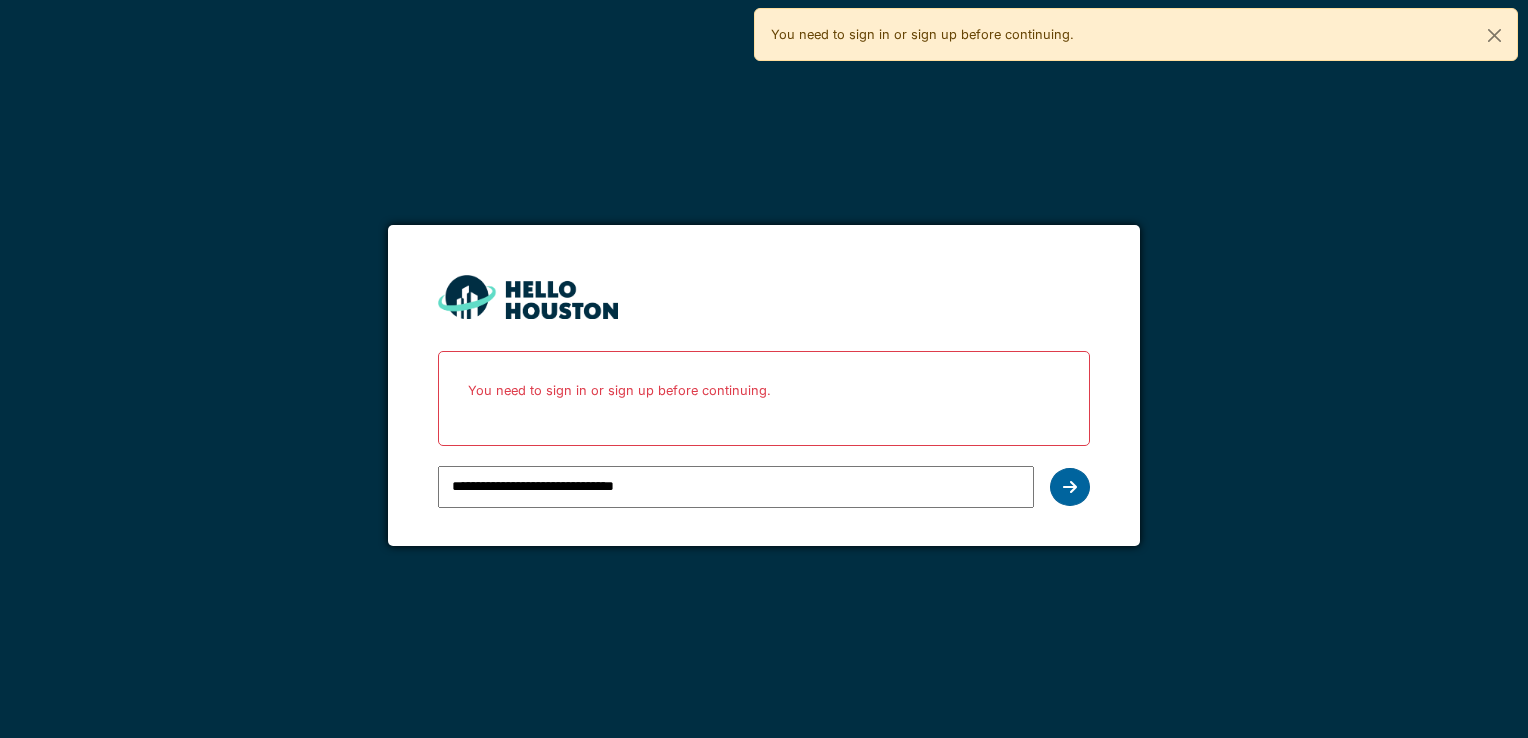 click at bounding box center (1070, 487) 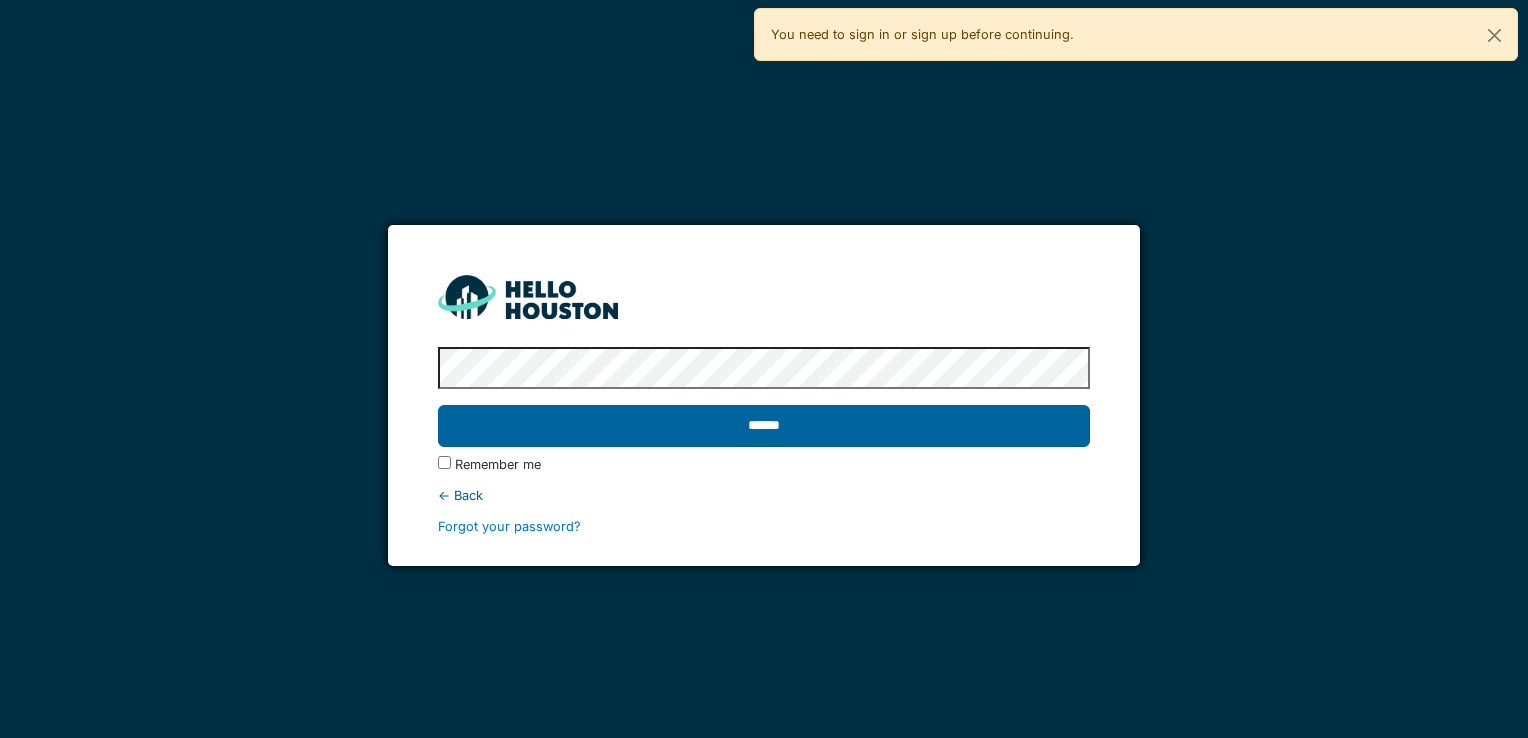 click on "******" at bounding box center [763, 426] 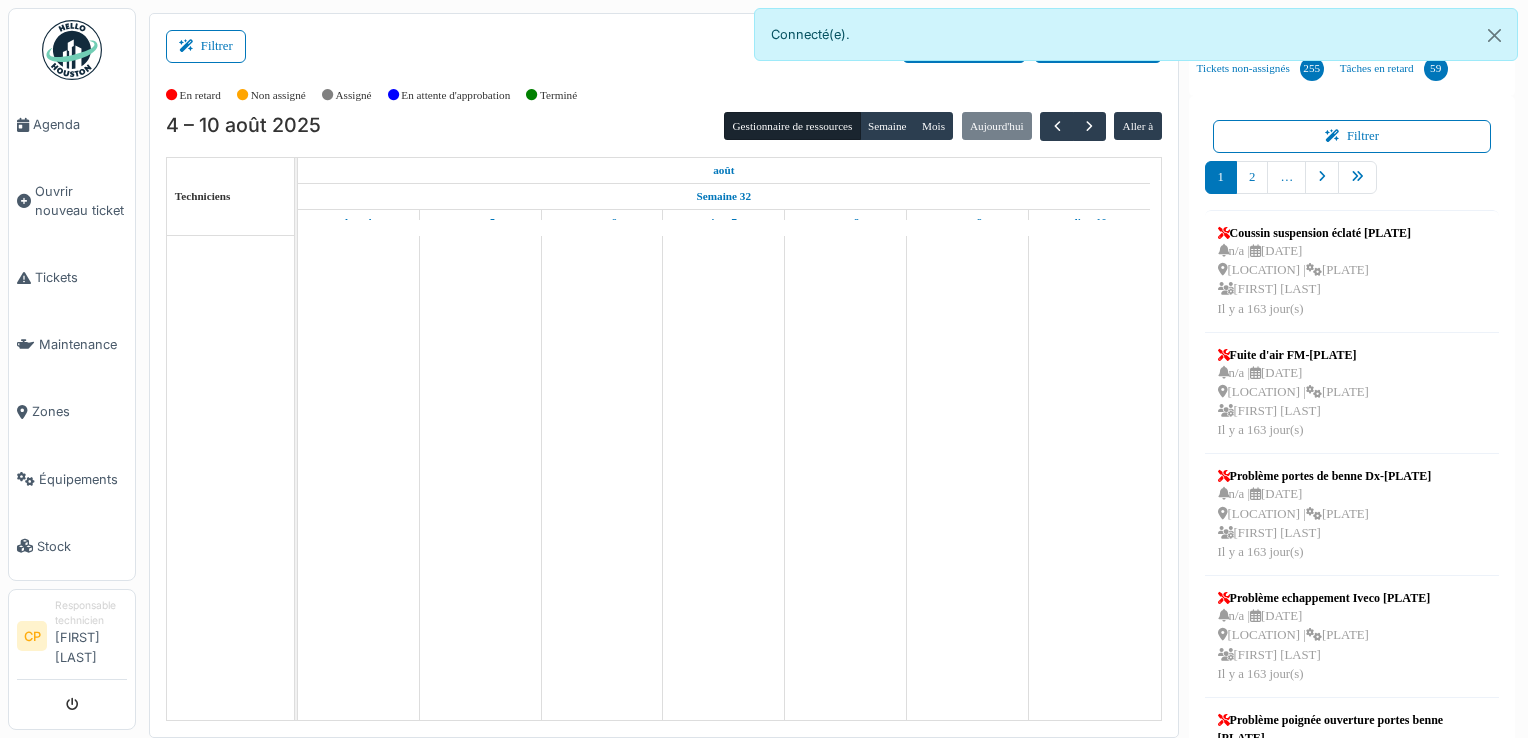 scroll, scrollTop: 0, scrollLeft: 0, axis: both 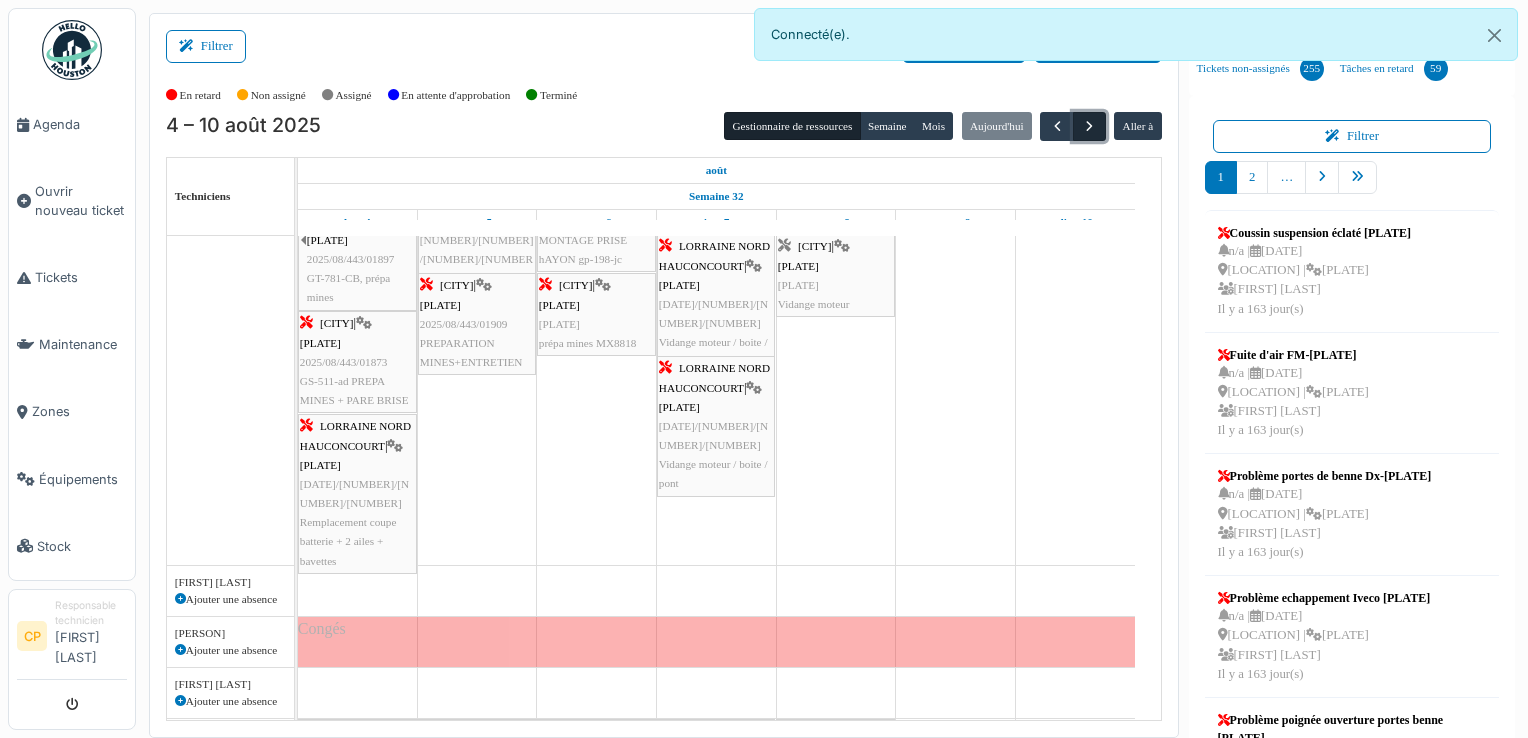 click at bounding box center (1089, 126) 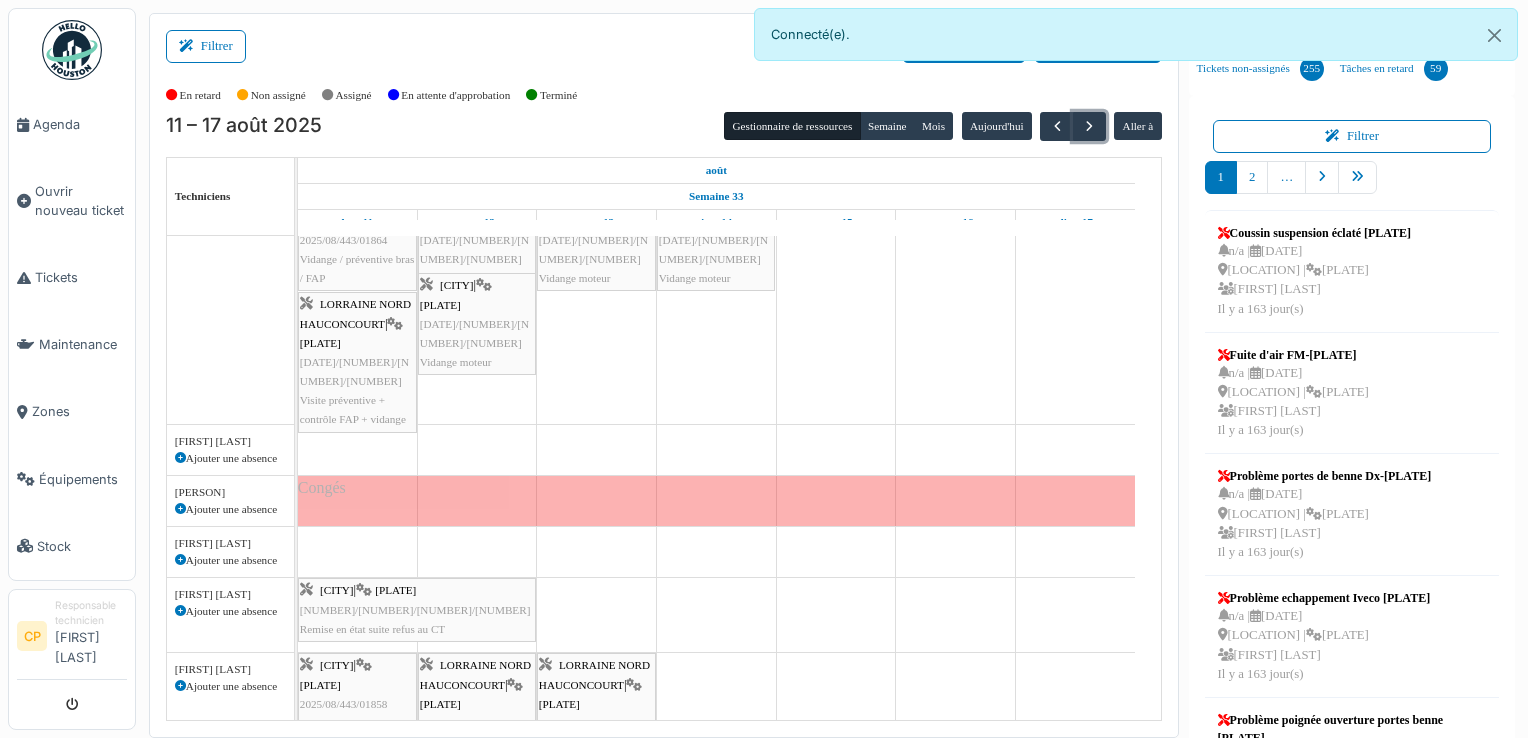 scroll, scrollTop: 182, scrollLeft: 0, axis: vertical 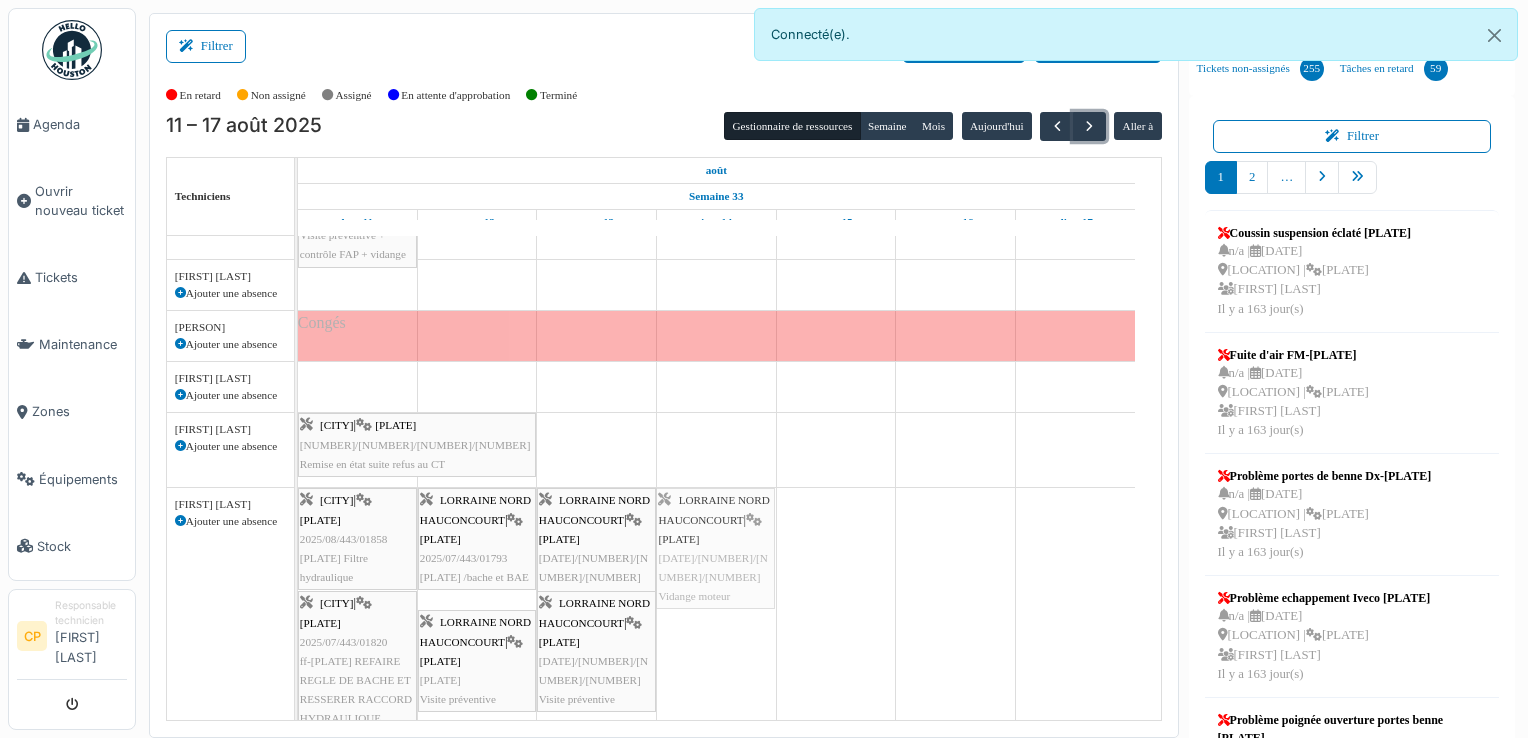 drag, startPoint x: 734, startPoint y: 338, endPoint x: 706, endPoint y: 568, distance: 231.69807 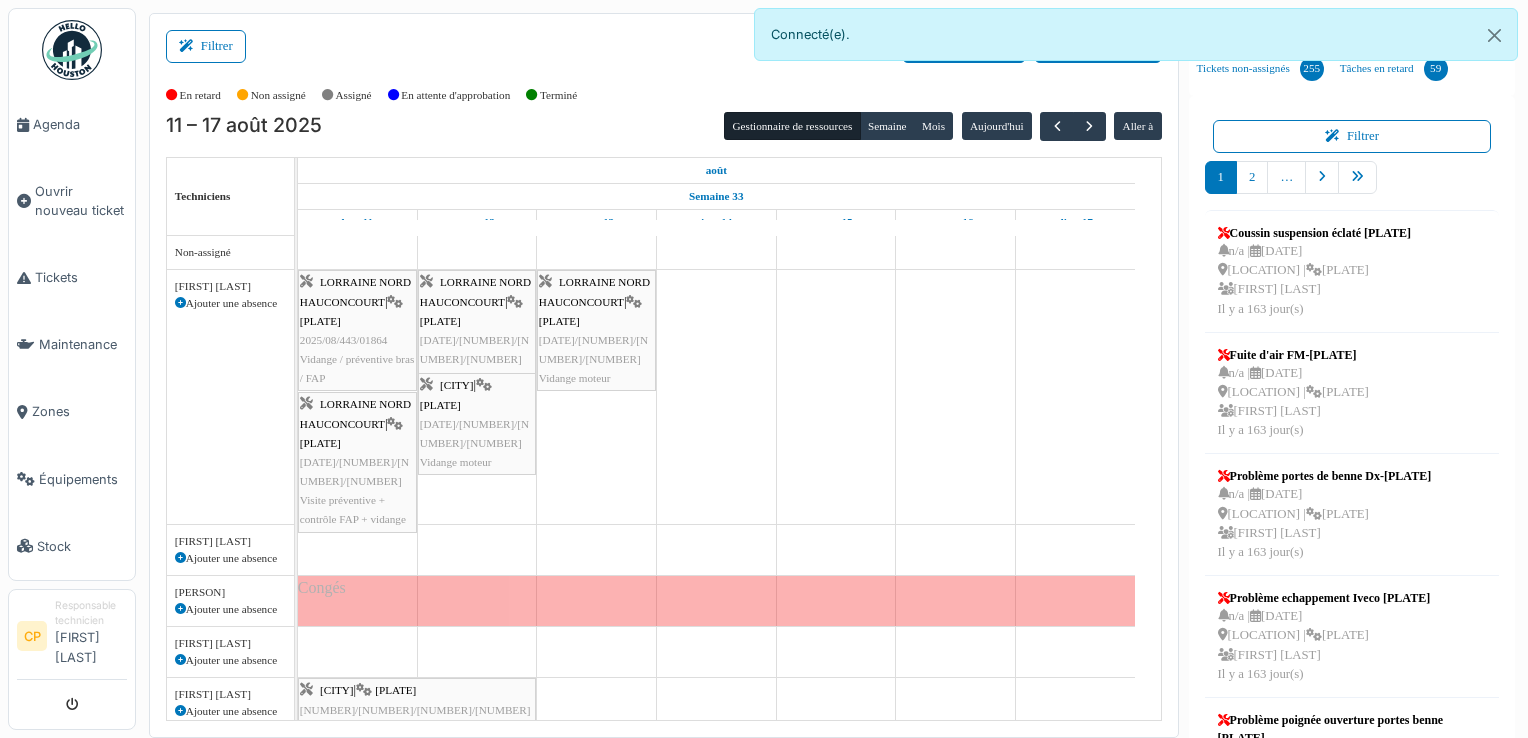 click at bounding box center [180, 303] 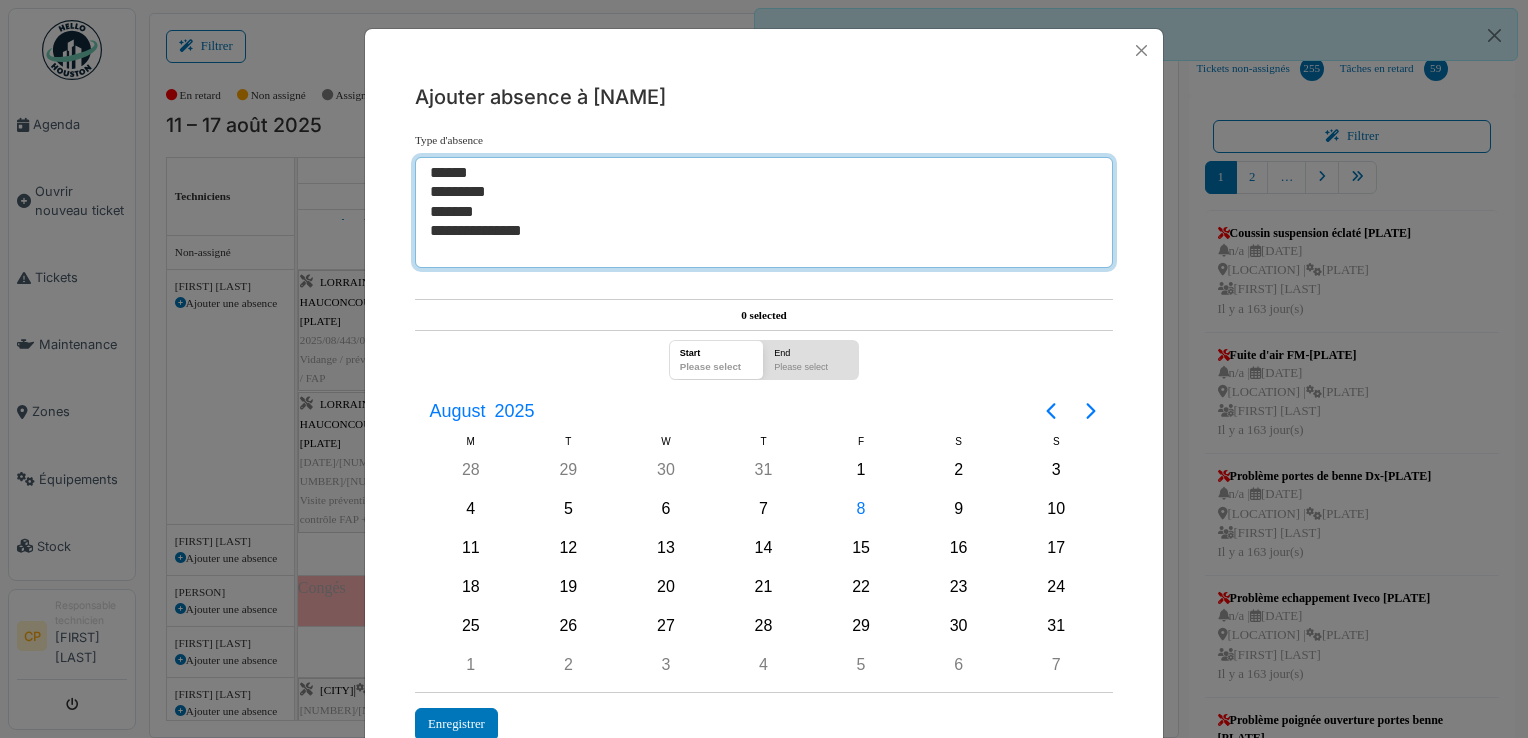 select on "***" 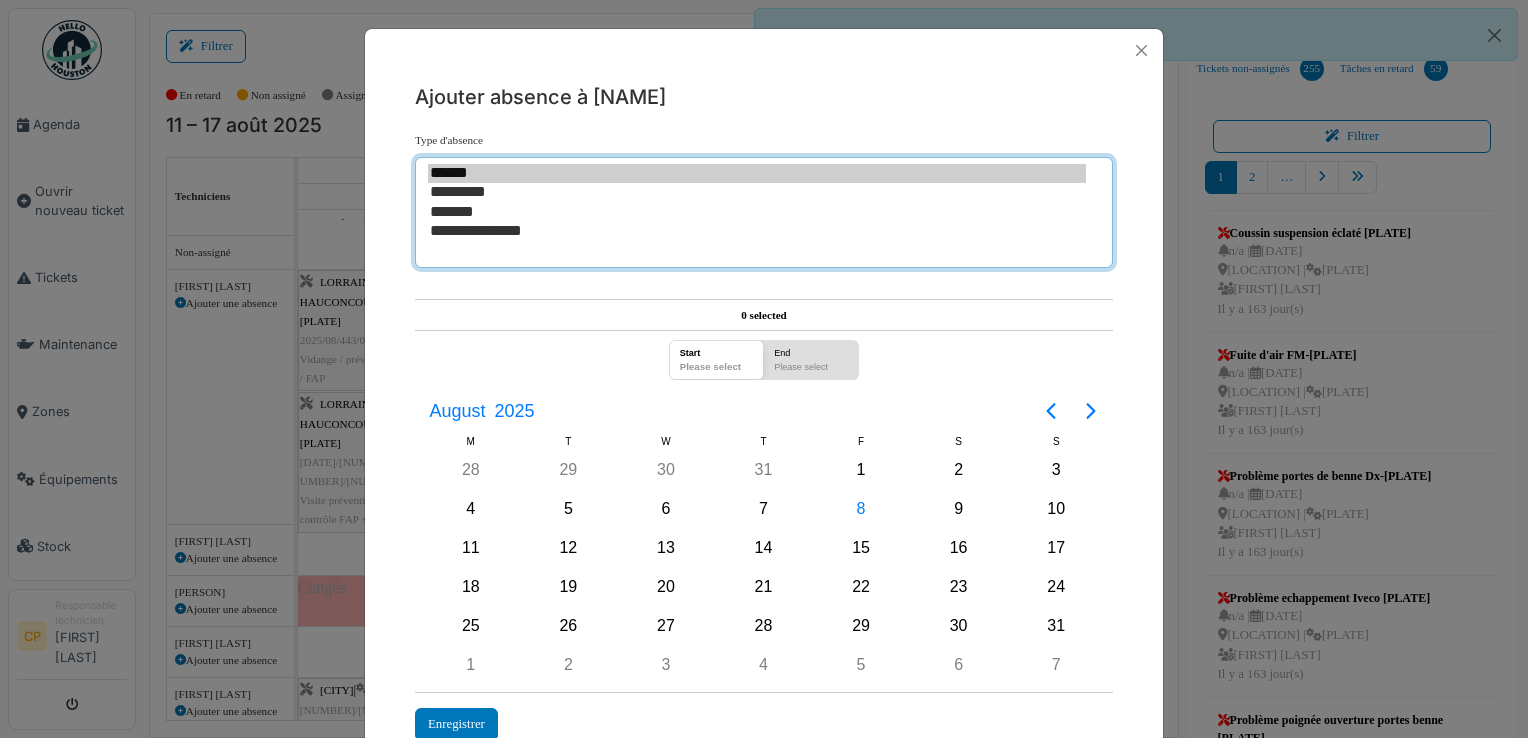 click on "******" at bounding box center (757, 173) 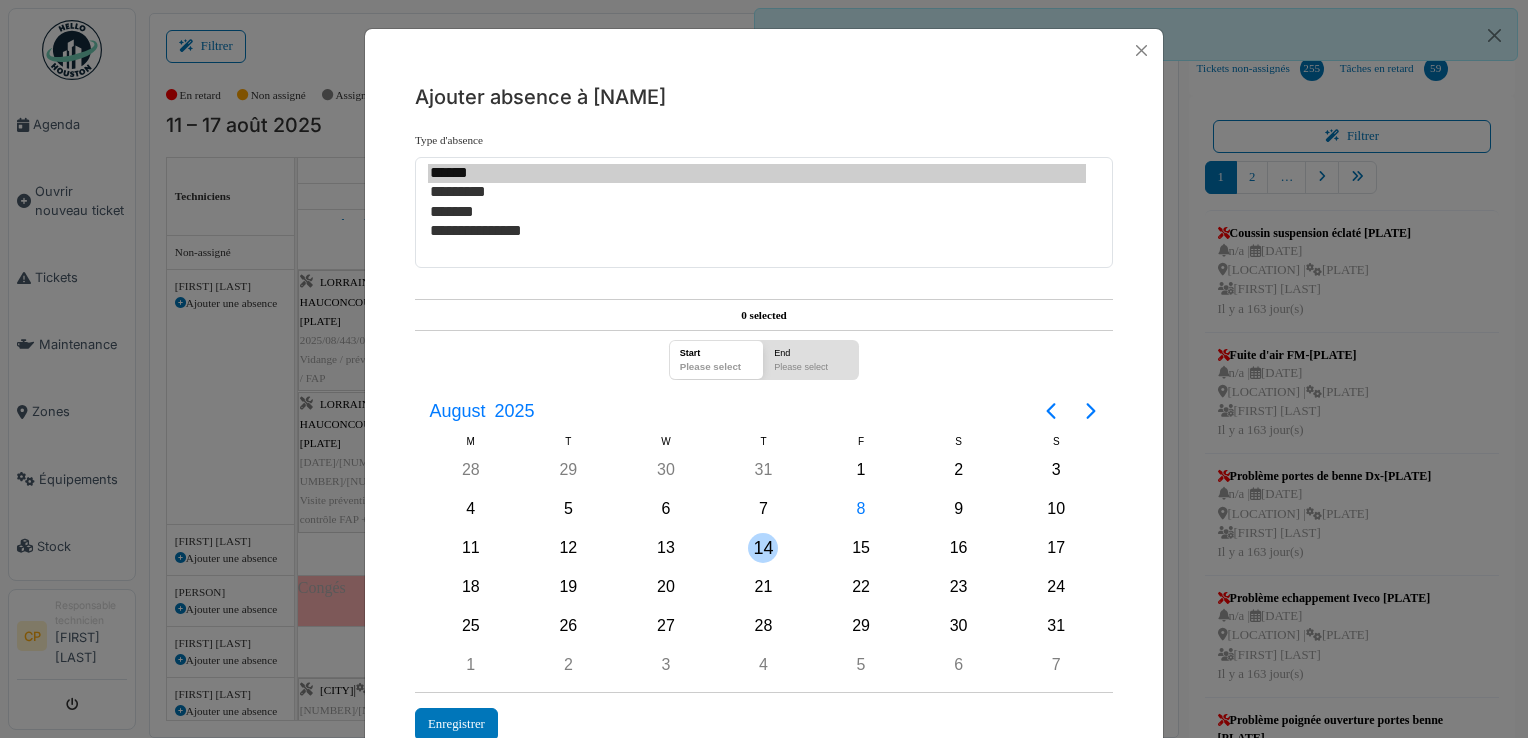 click on "14" at bounding box center (763, 548) 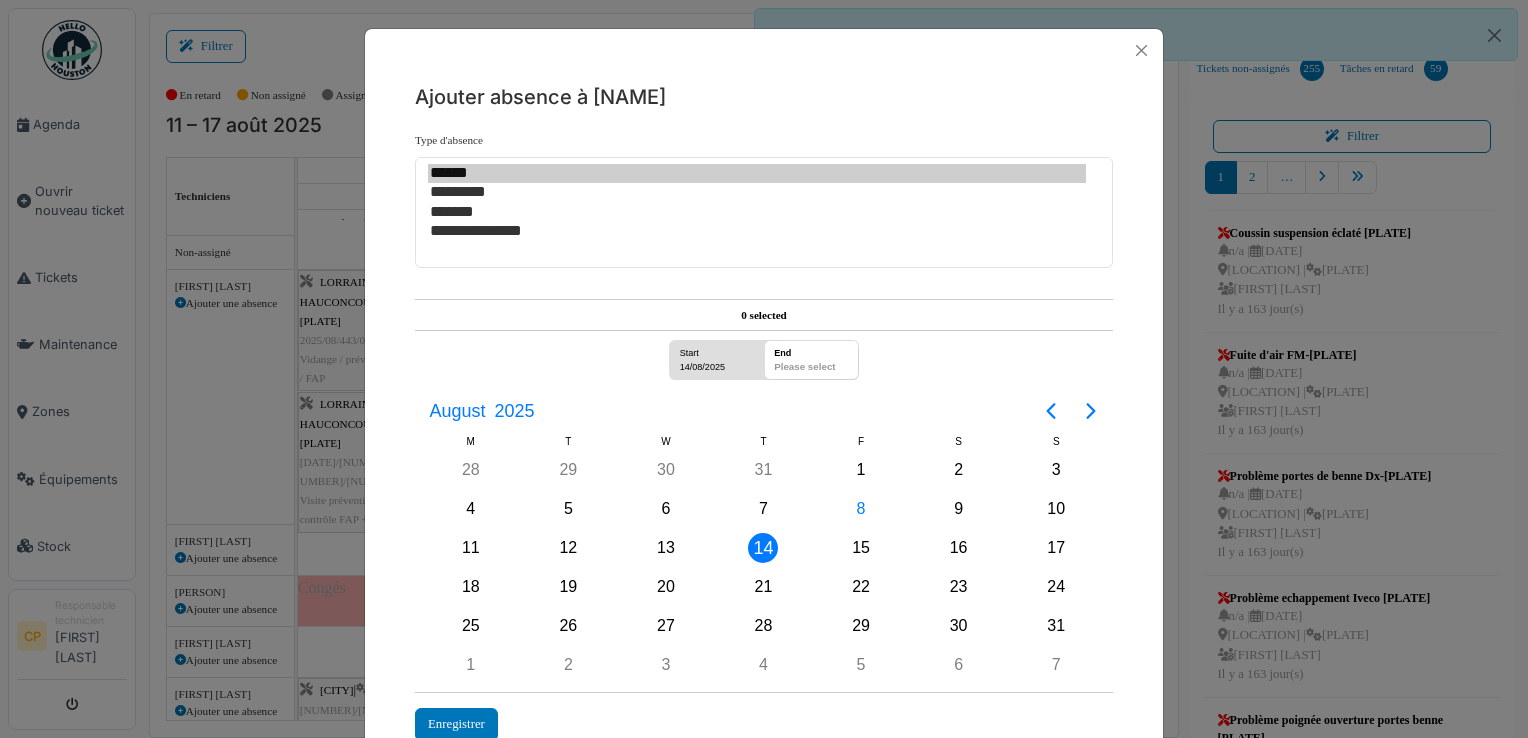 click on "14" at bounding box center [763, 548] 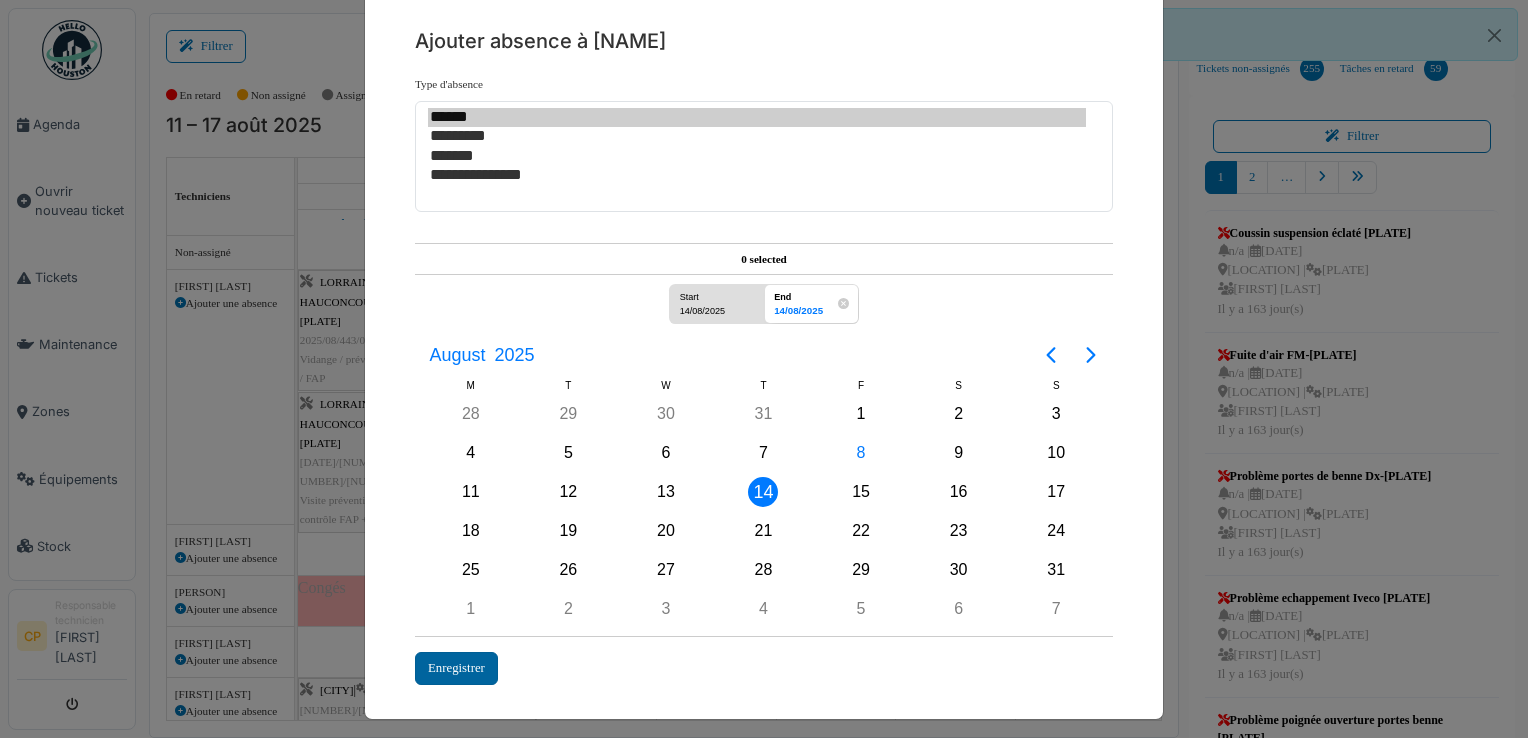 click on "Enregistrer" at bounding box center [456, 668] 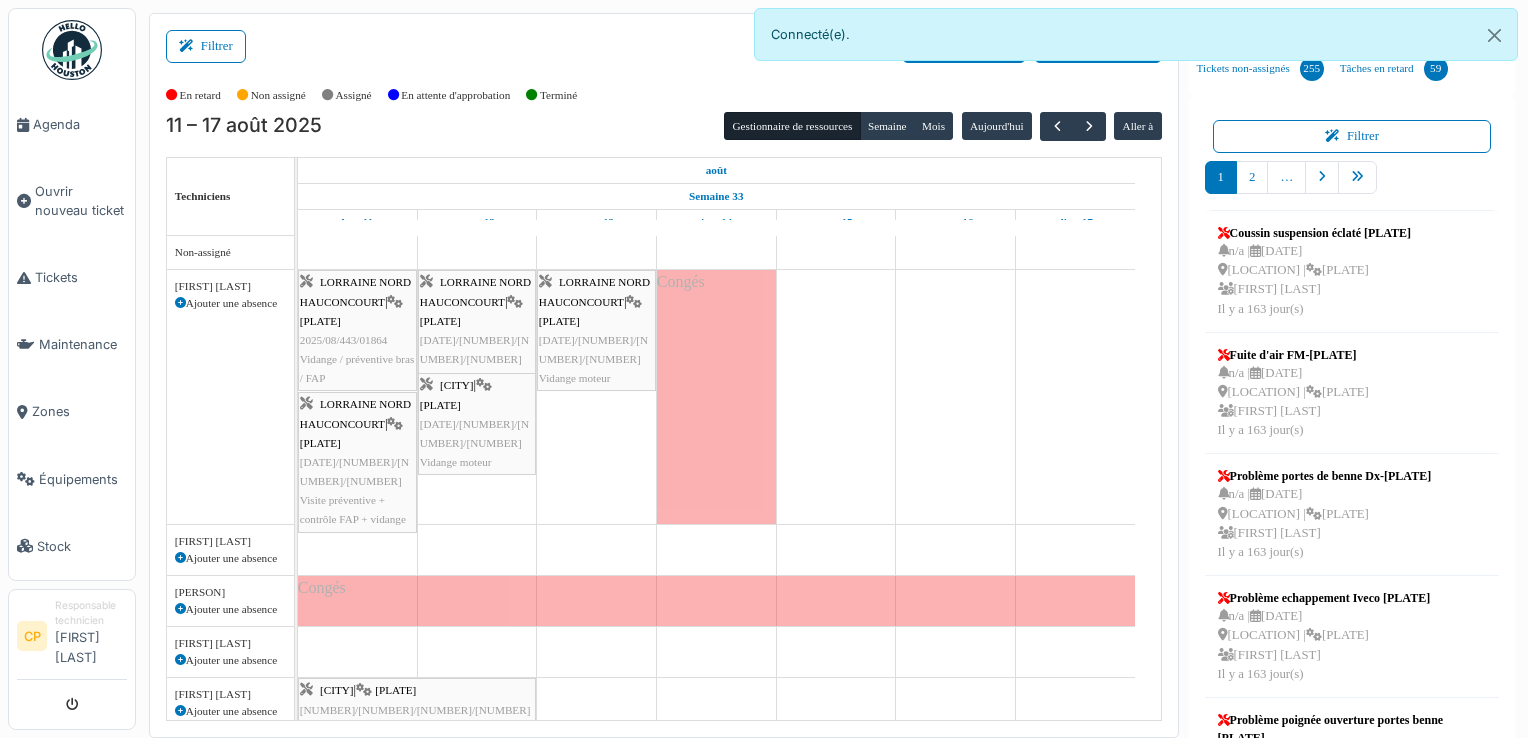click at bounding box center (180, 303) 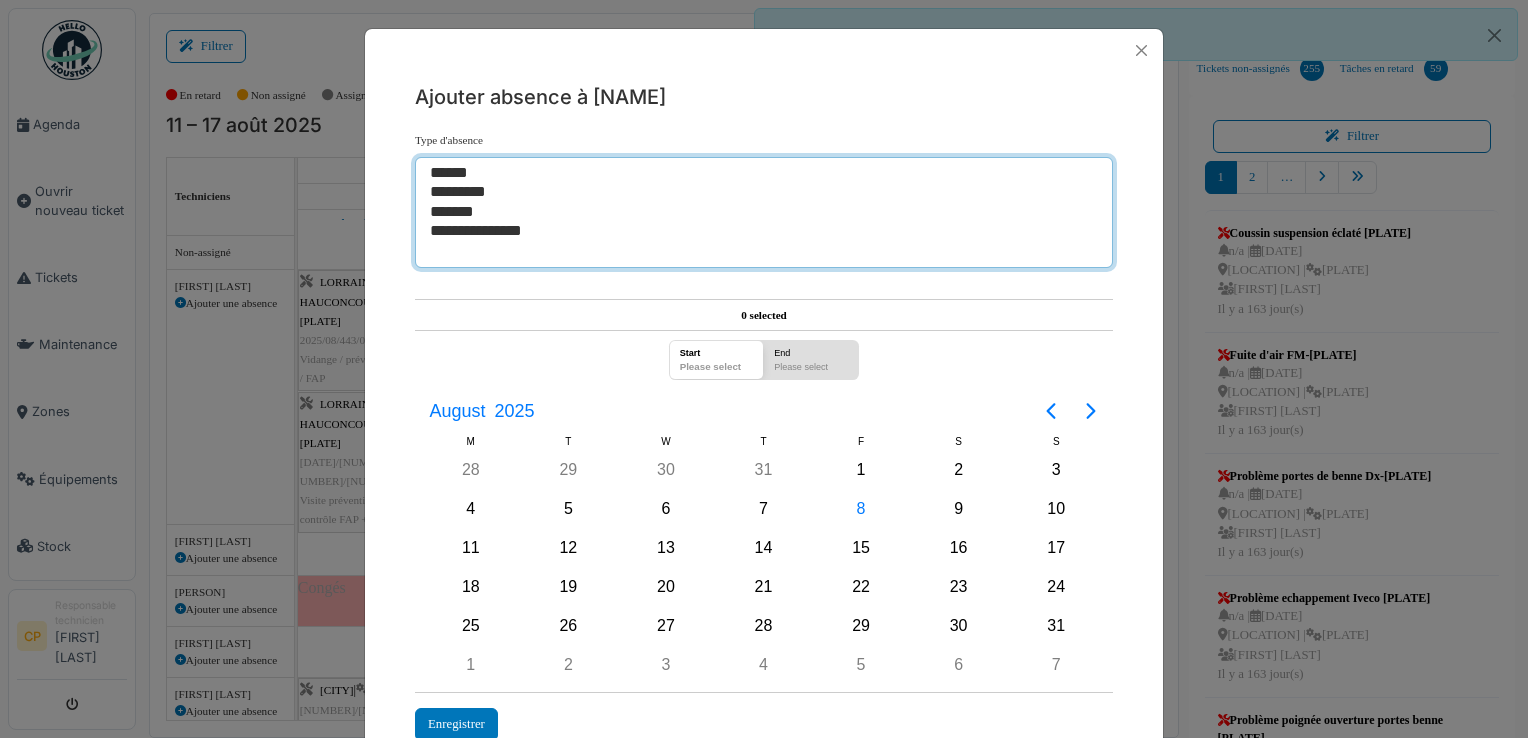 select on "***" 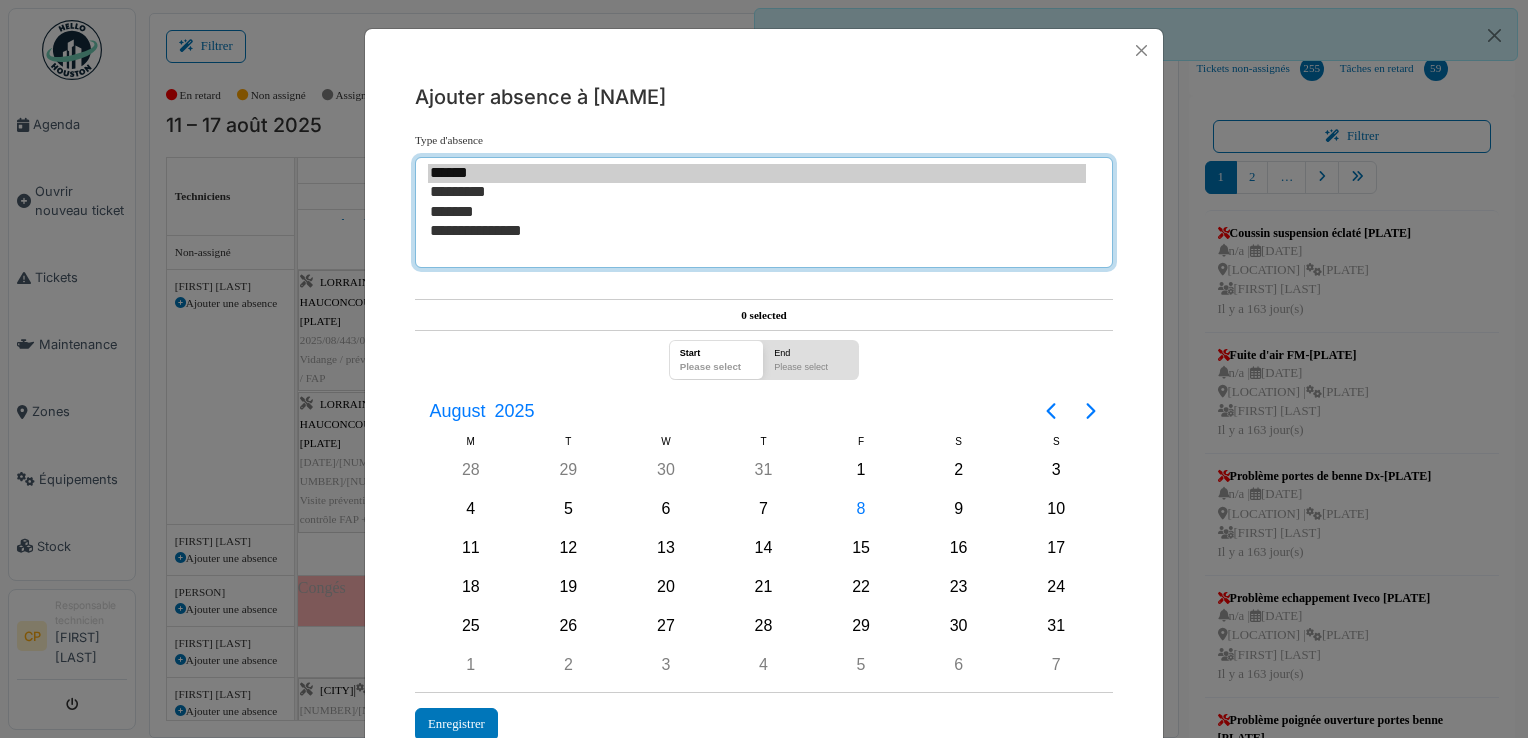 click on "******" at bounding box center [757, 173] 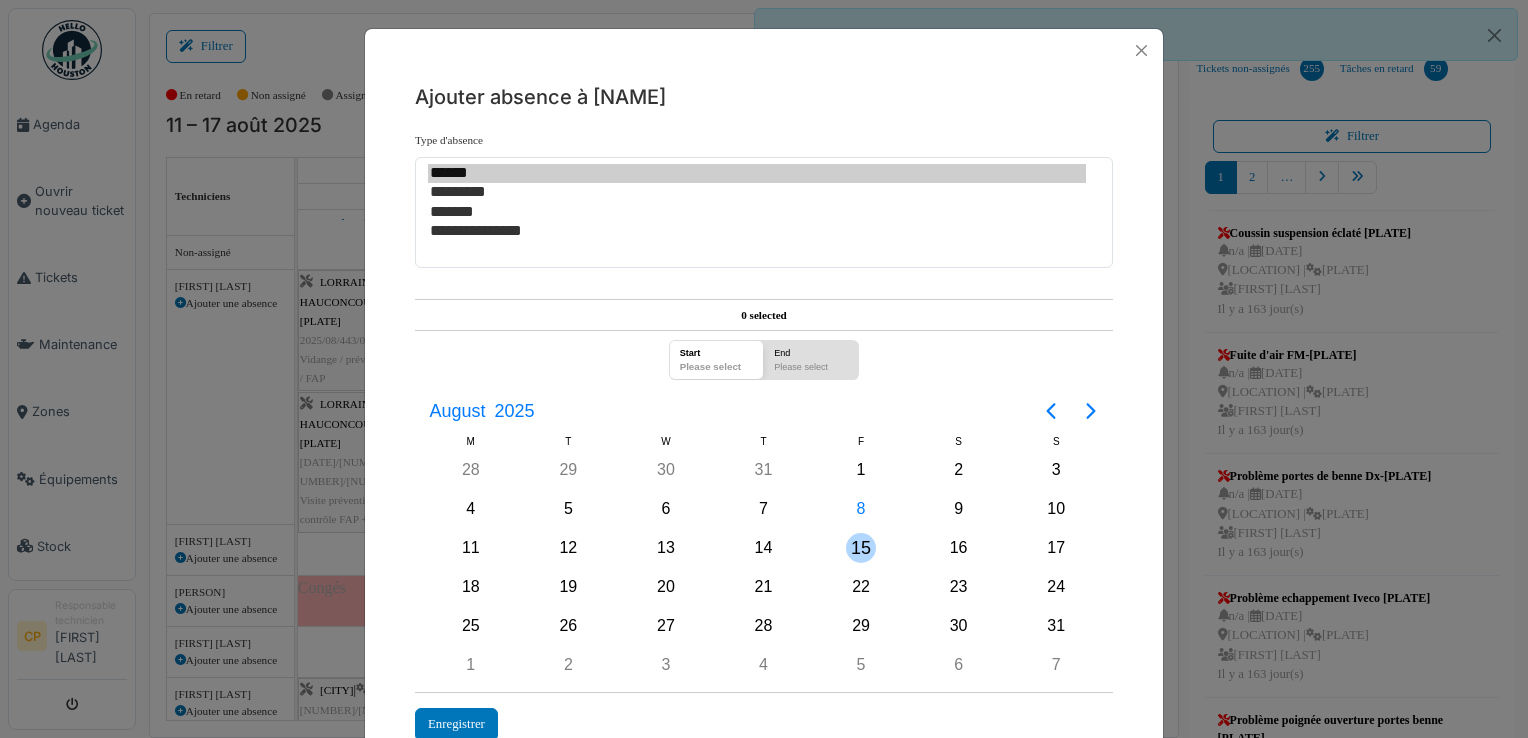 click on "15" at bounding box center (861, 548) 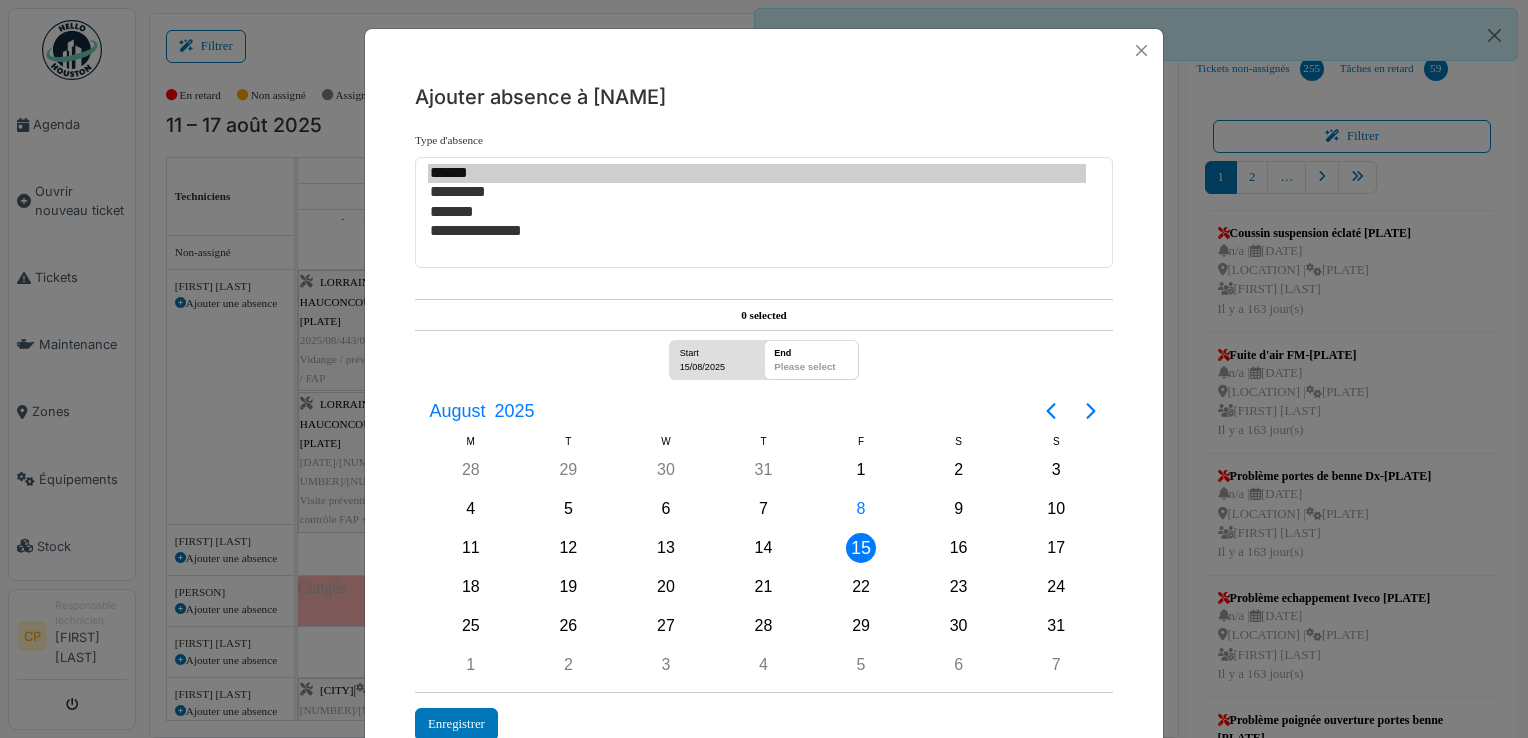 click on "15" at bounding box center [861, 548] 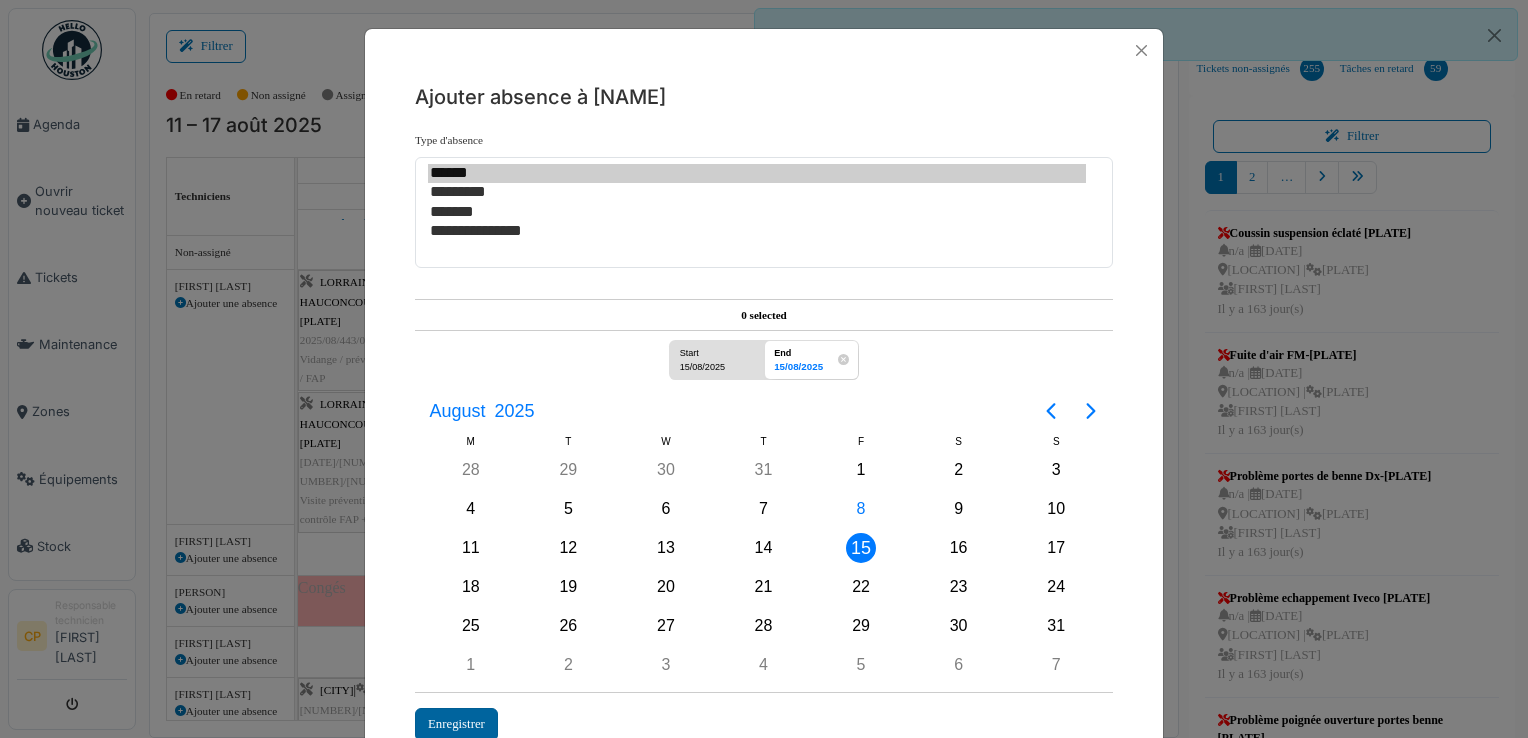click on "Enregistrer" at bounding box center (456, 724) 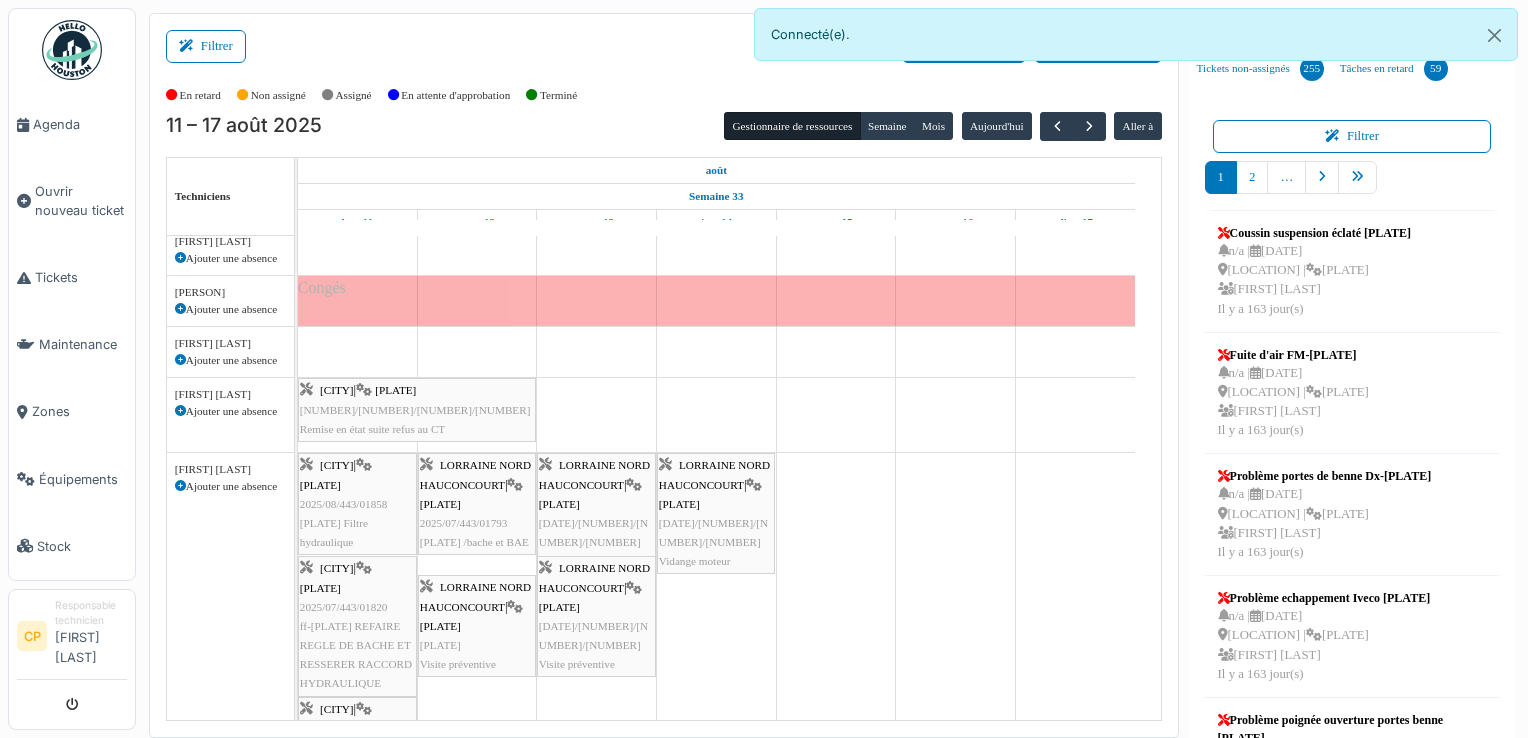 click at bounding box center (836, 458) 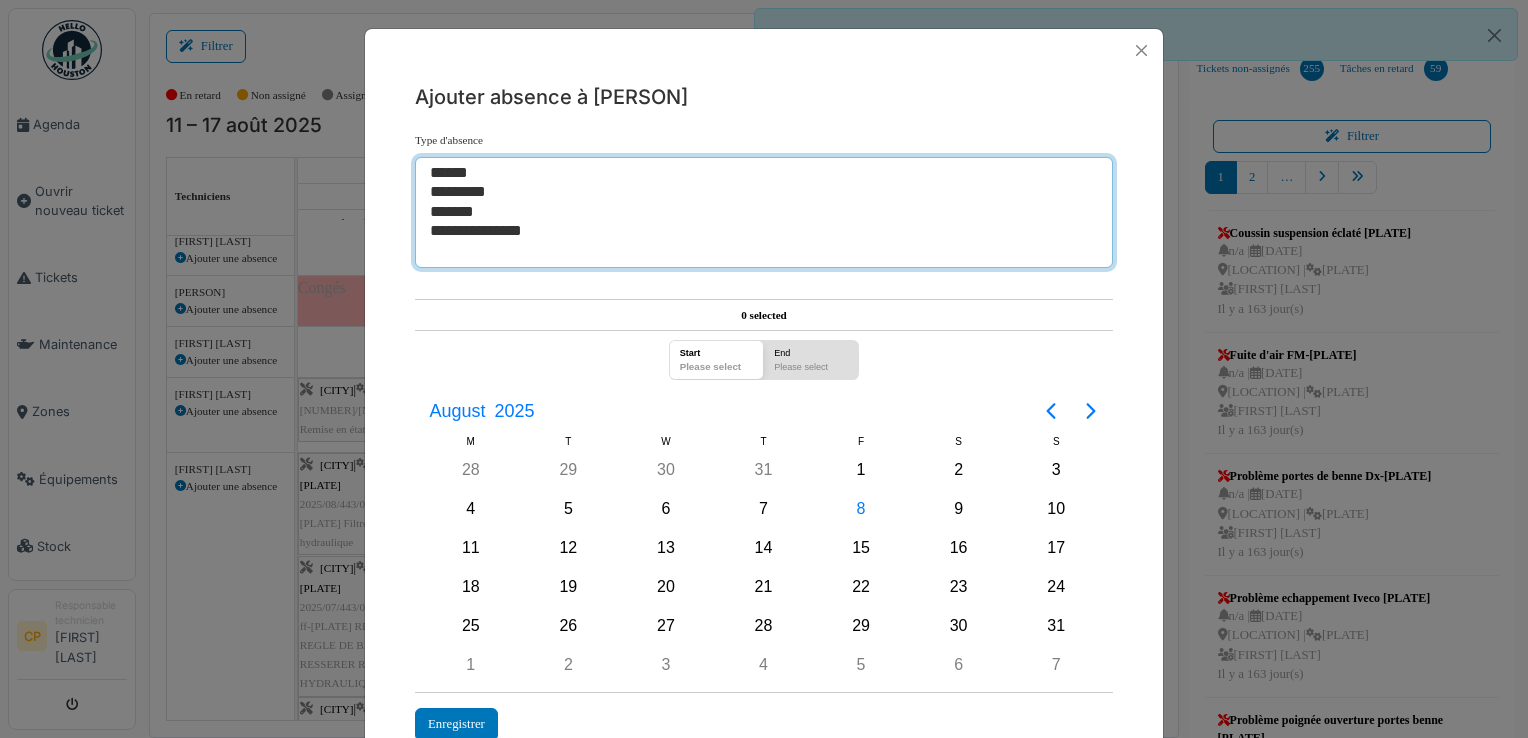 select on "***" 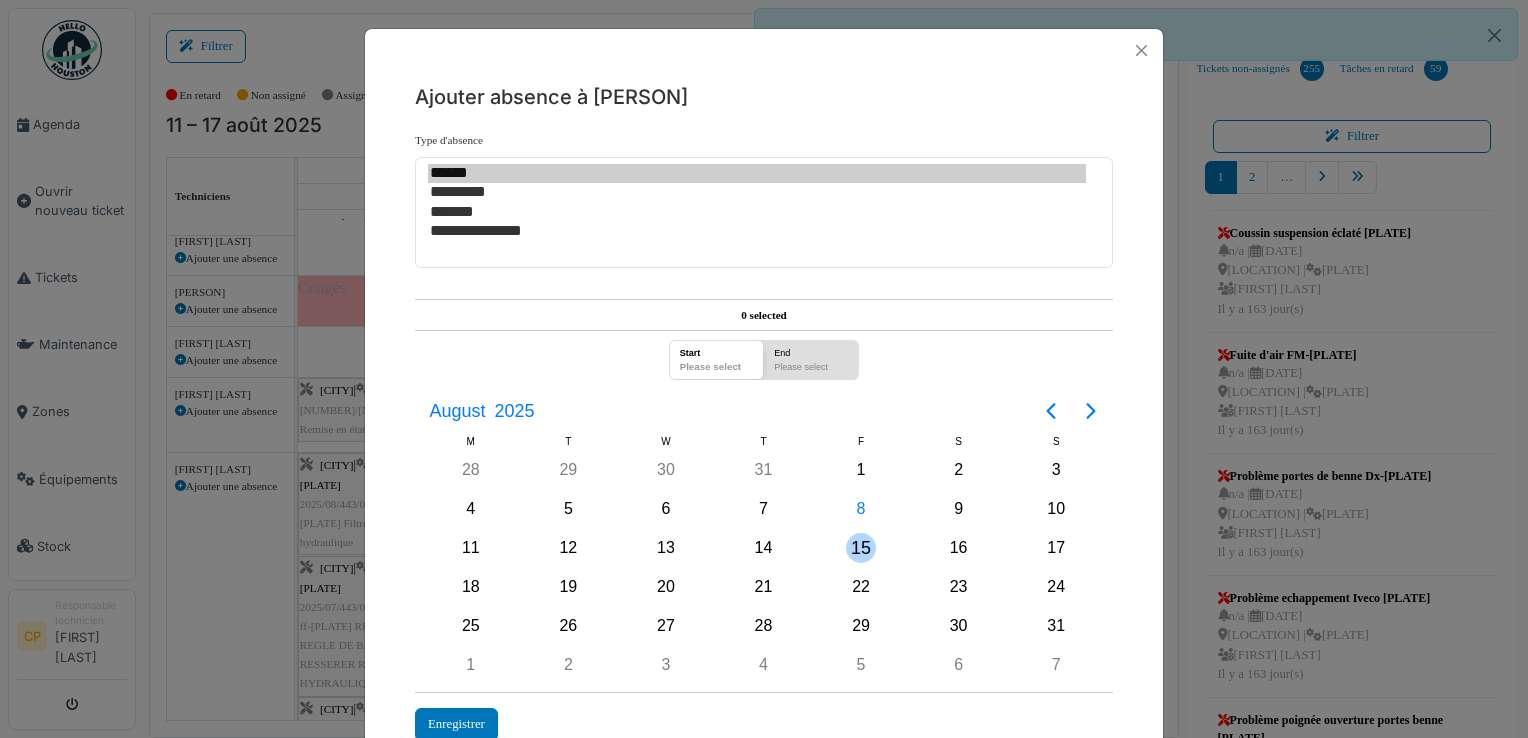 click on "15" at bounding box center [861, 548] 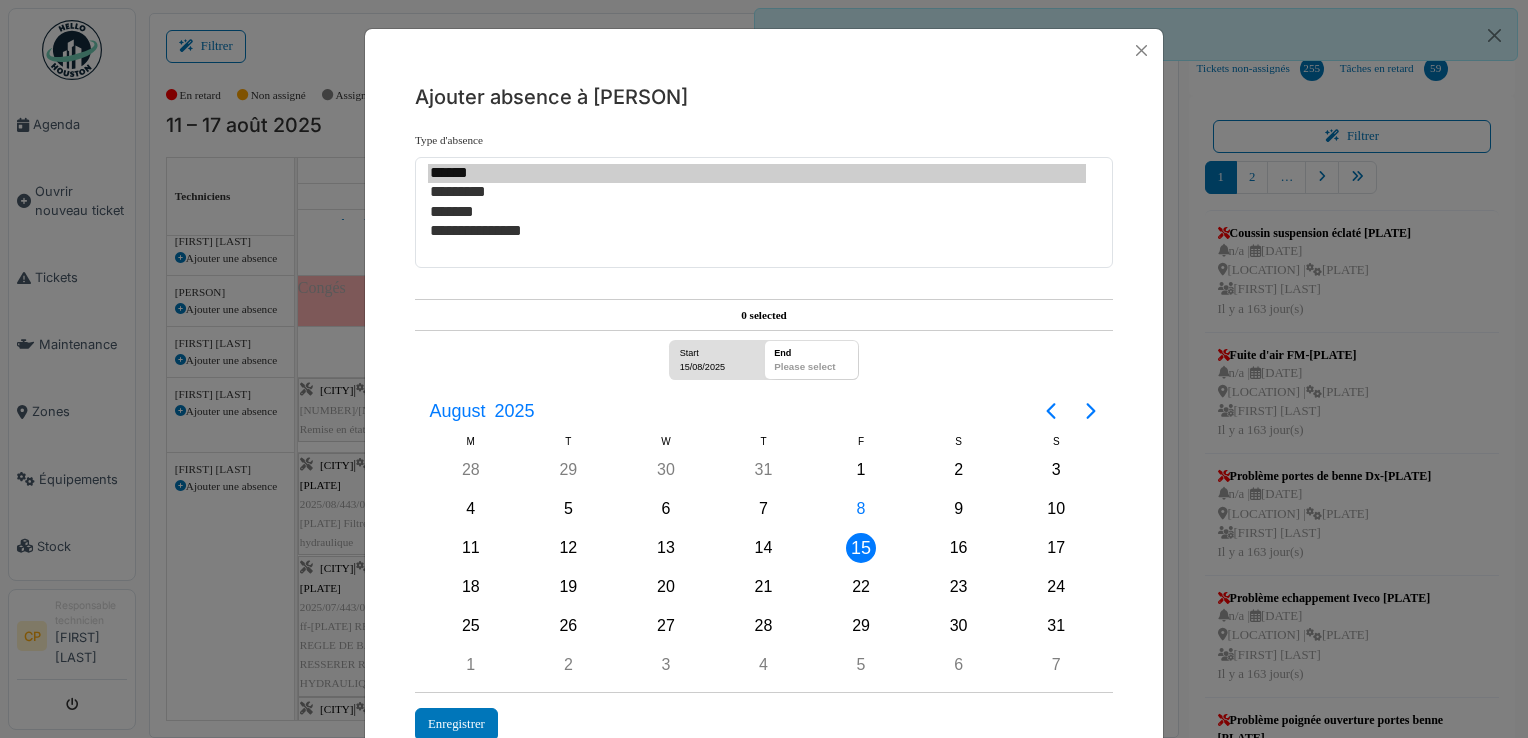 click on "15" at bounding box center [861, 548] 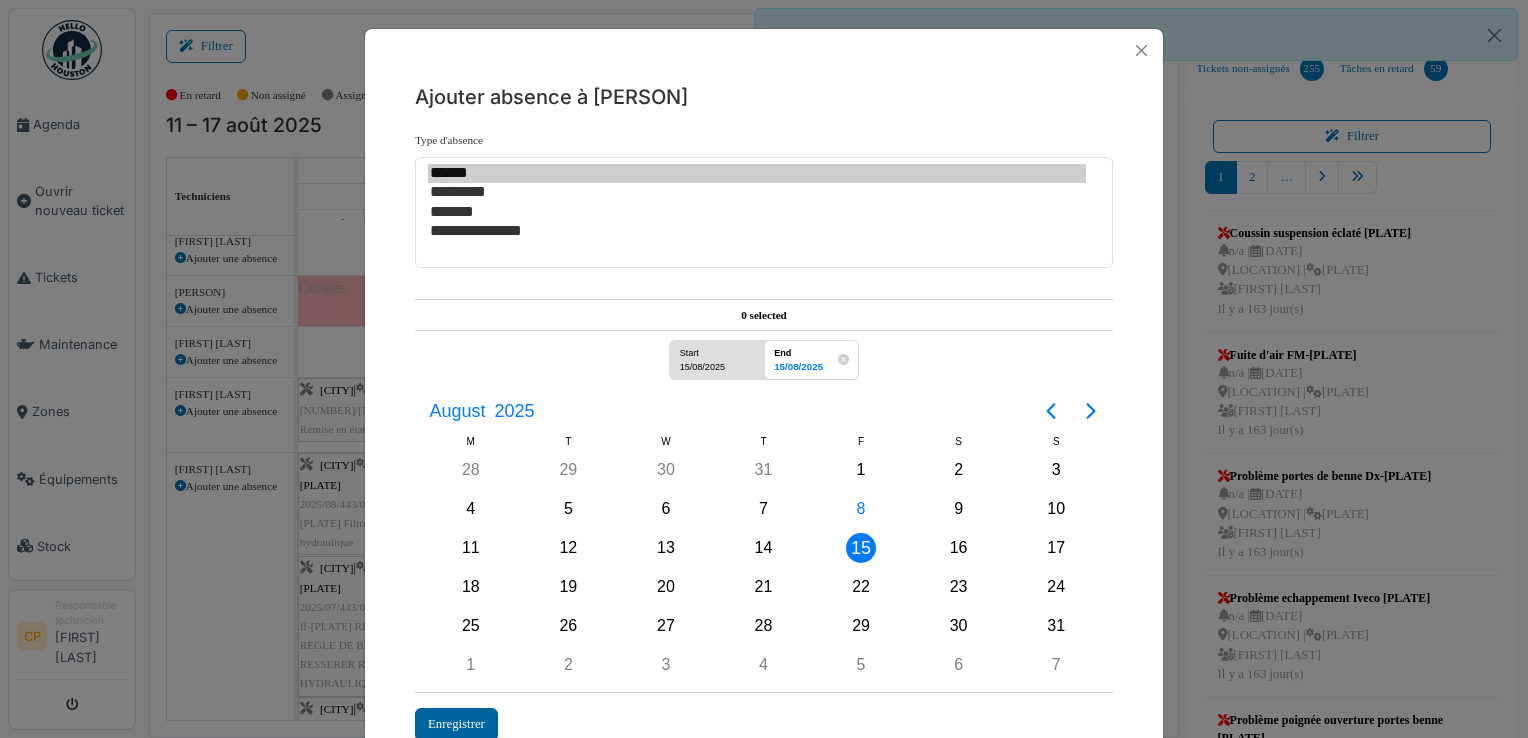 click on "Enregistrer" at bounding box center (456, 724) 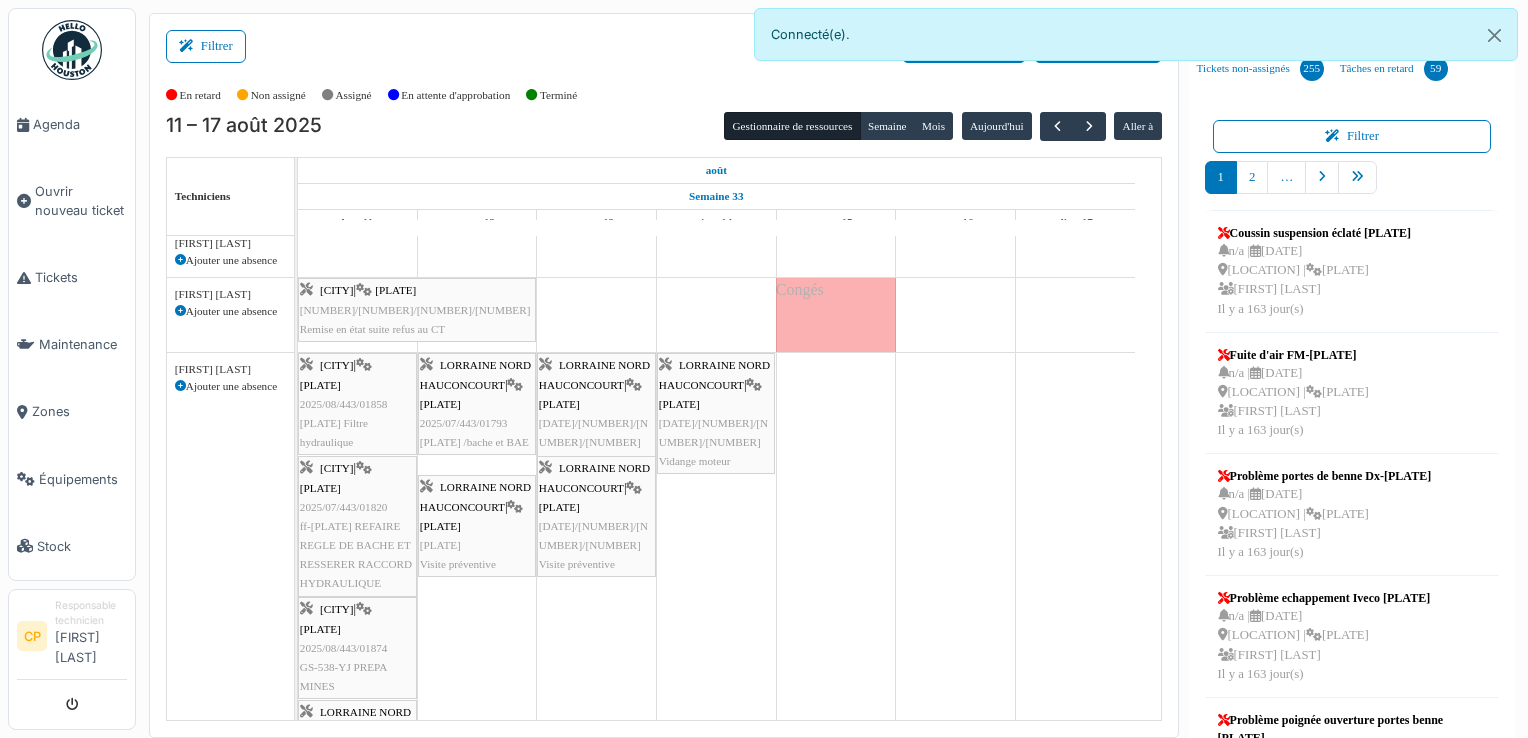 click at bounding box center (836, 358) 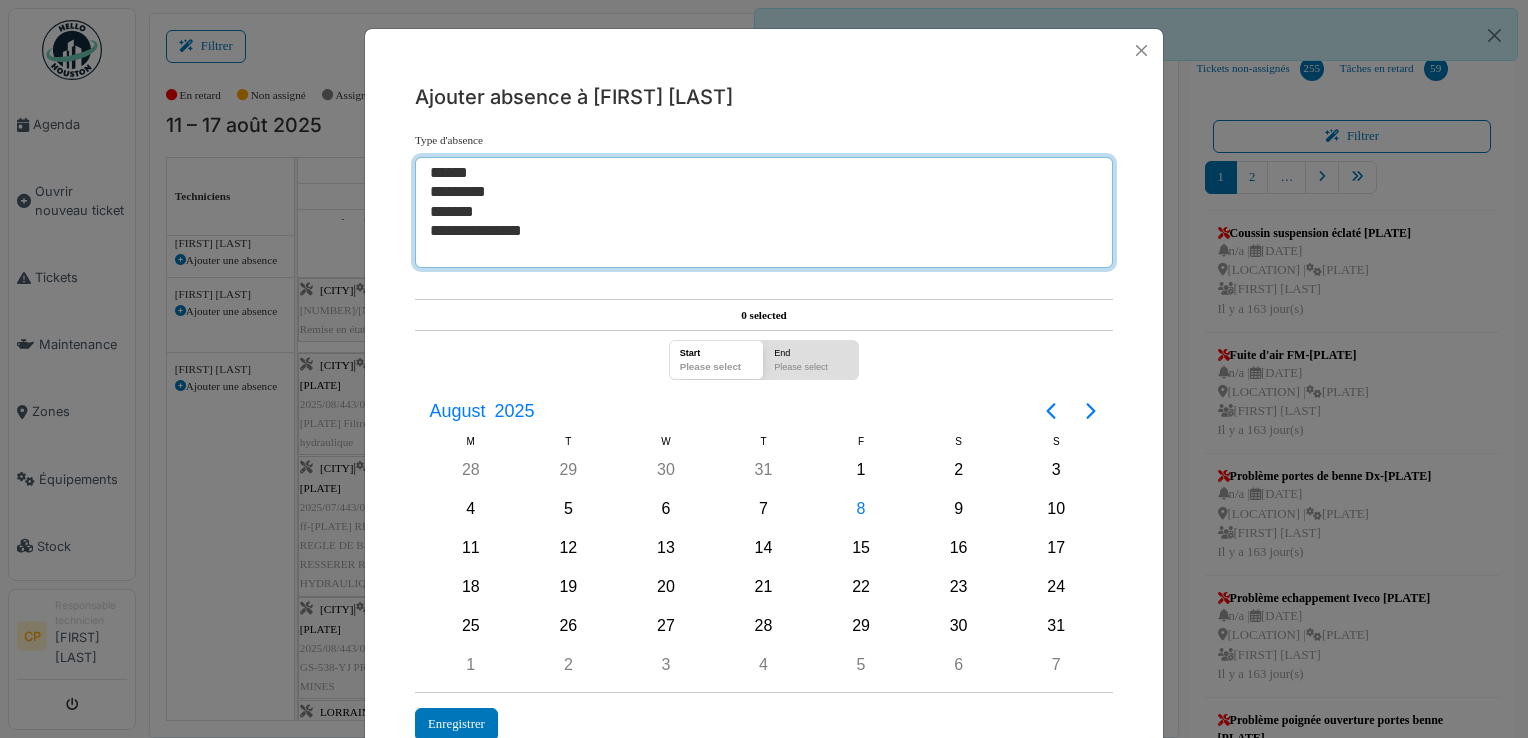 select on "***" 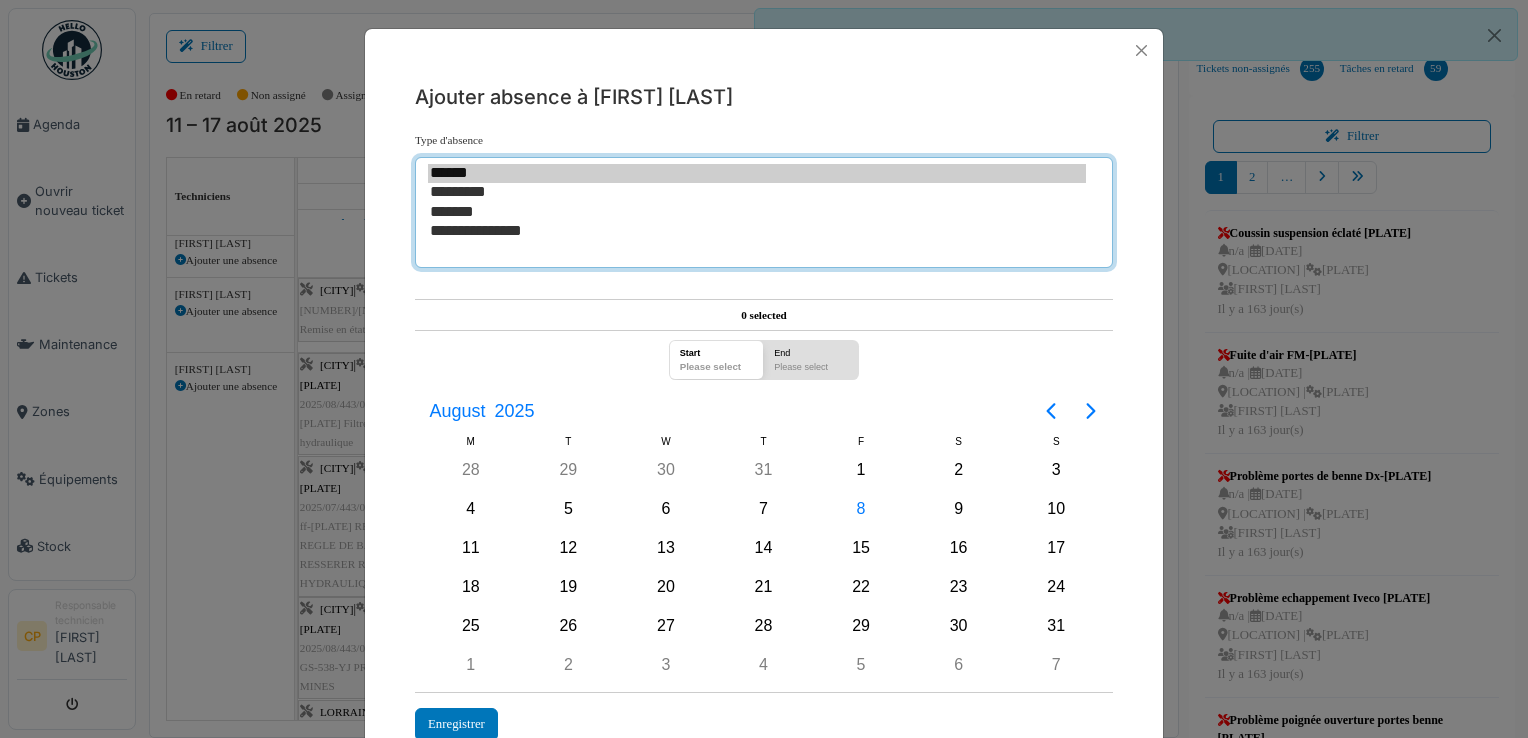 click on "******" at bounding box center (757, 173) 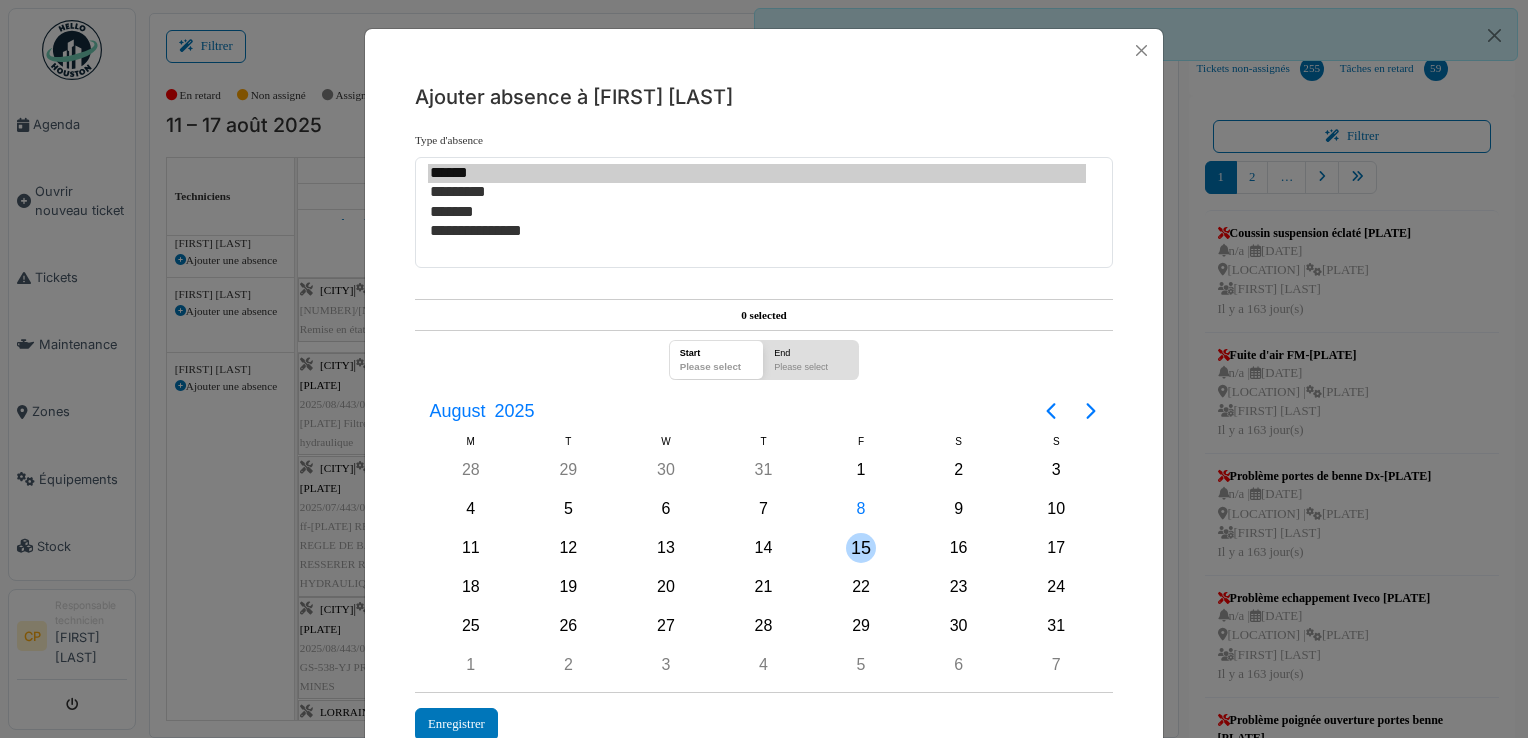 click on "15" at bounding box center (861, 548) 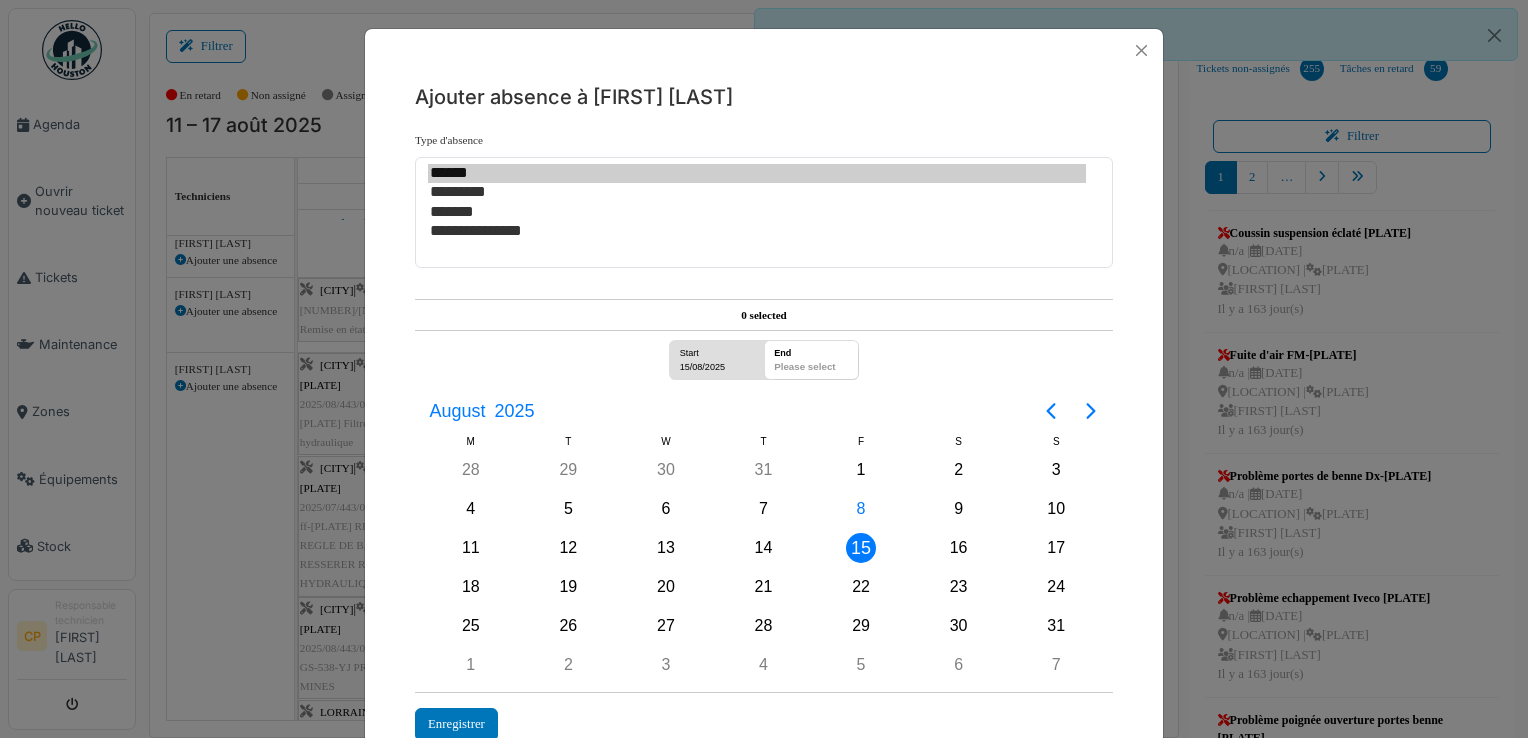 click on "15" at bounding box center [861, 548] 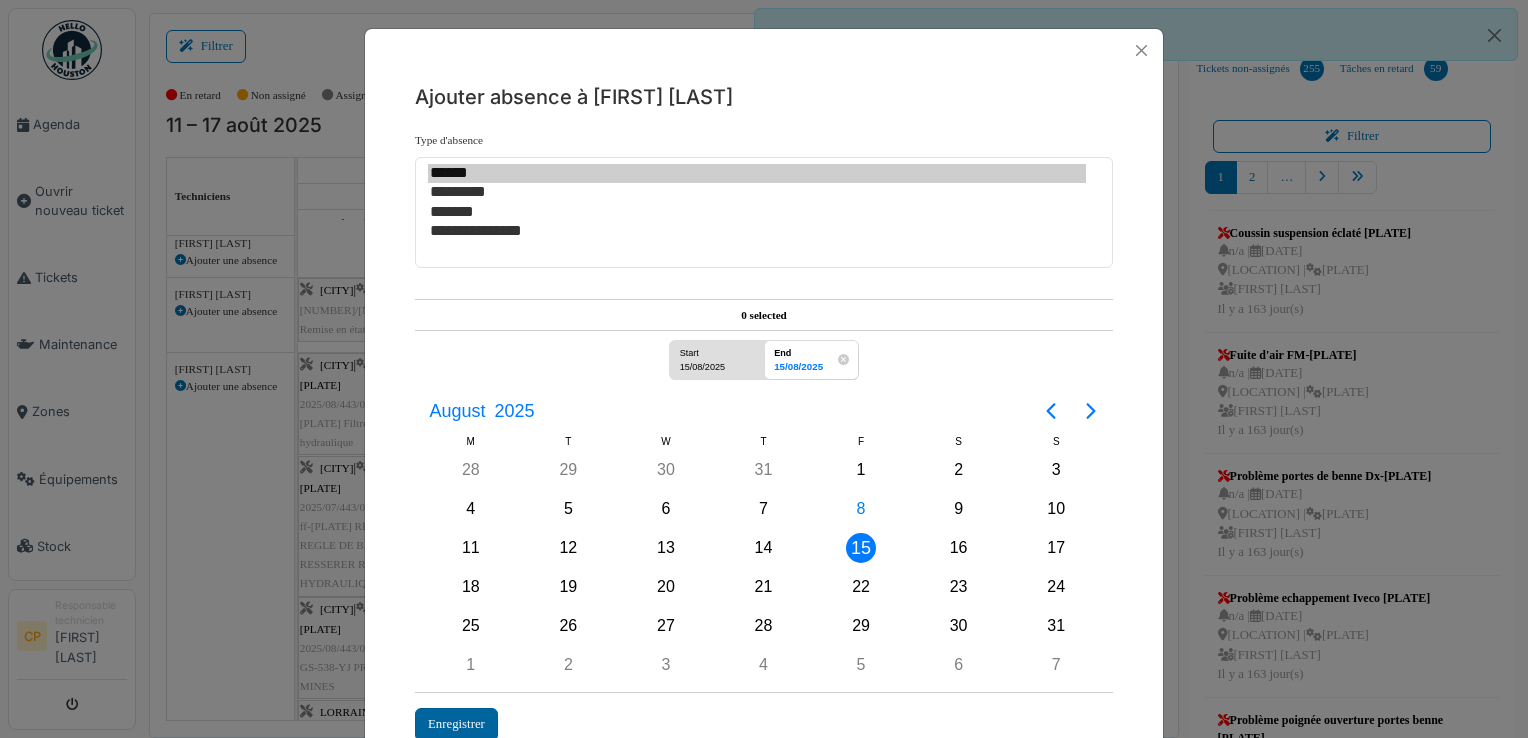 click on "Enregistrer" at bounding box center (456, 724) 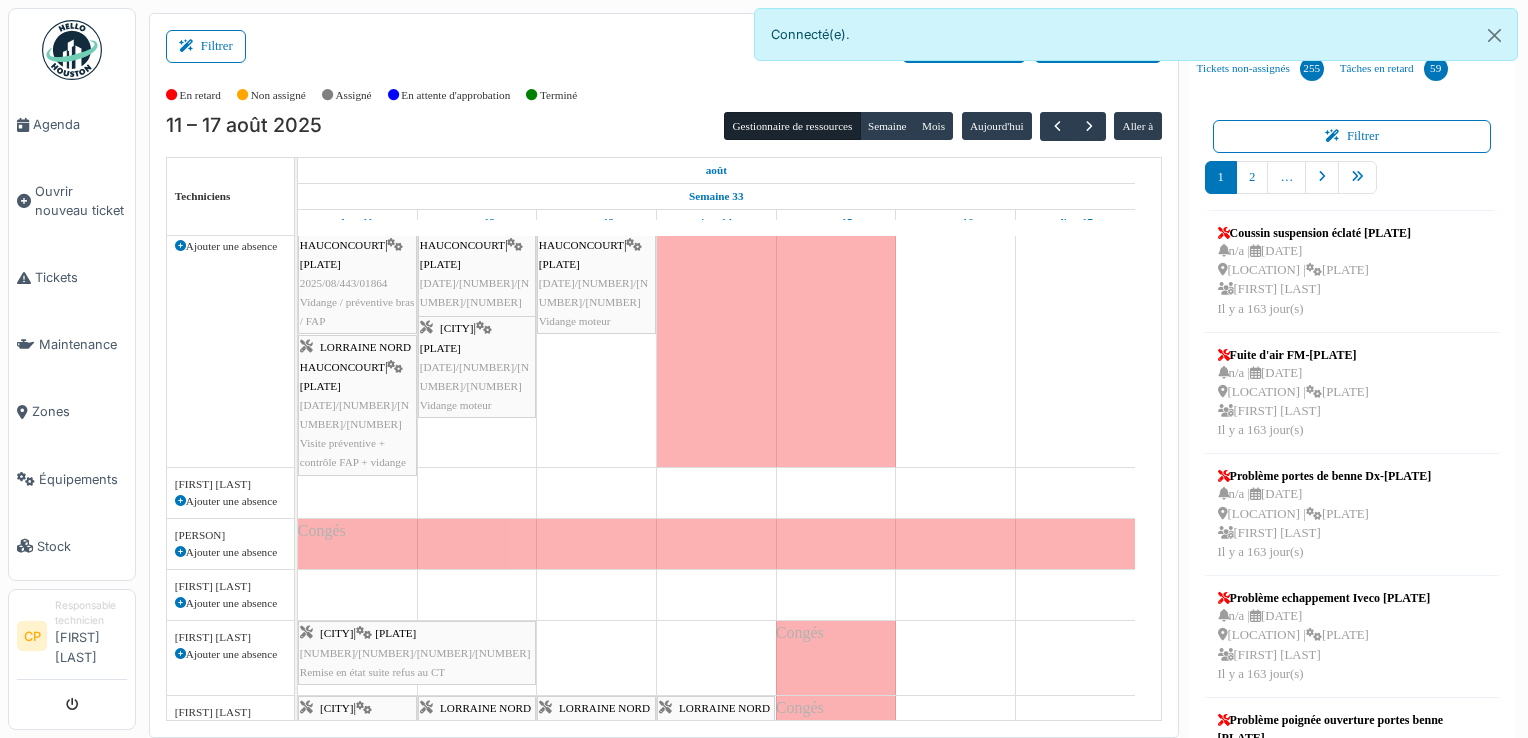 click at bounding box center (180, 501) 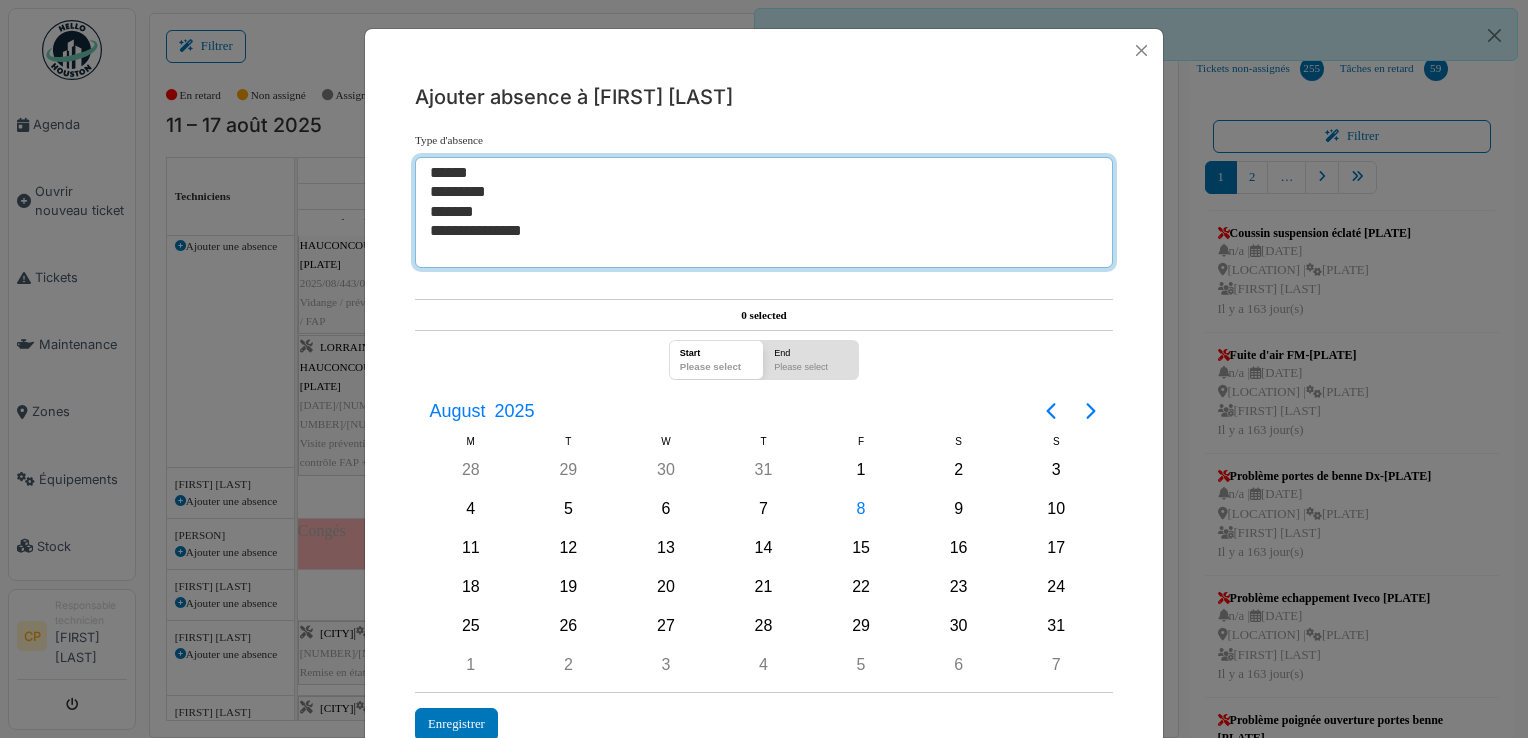 select on "***" 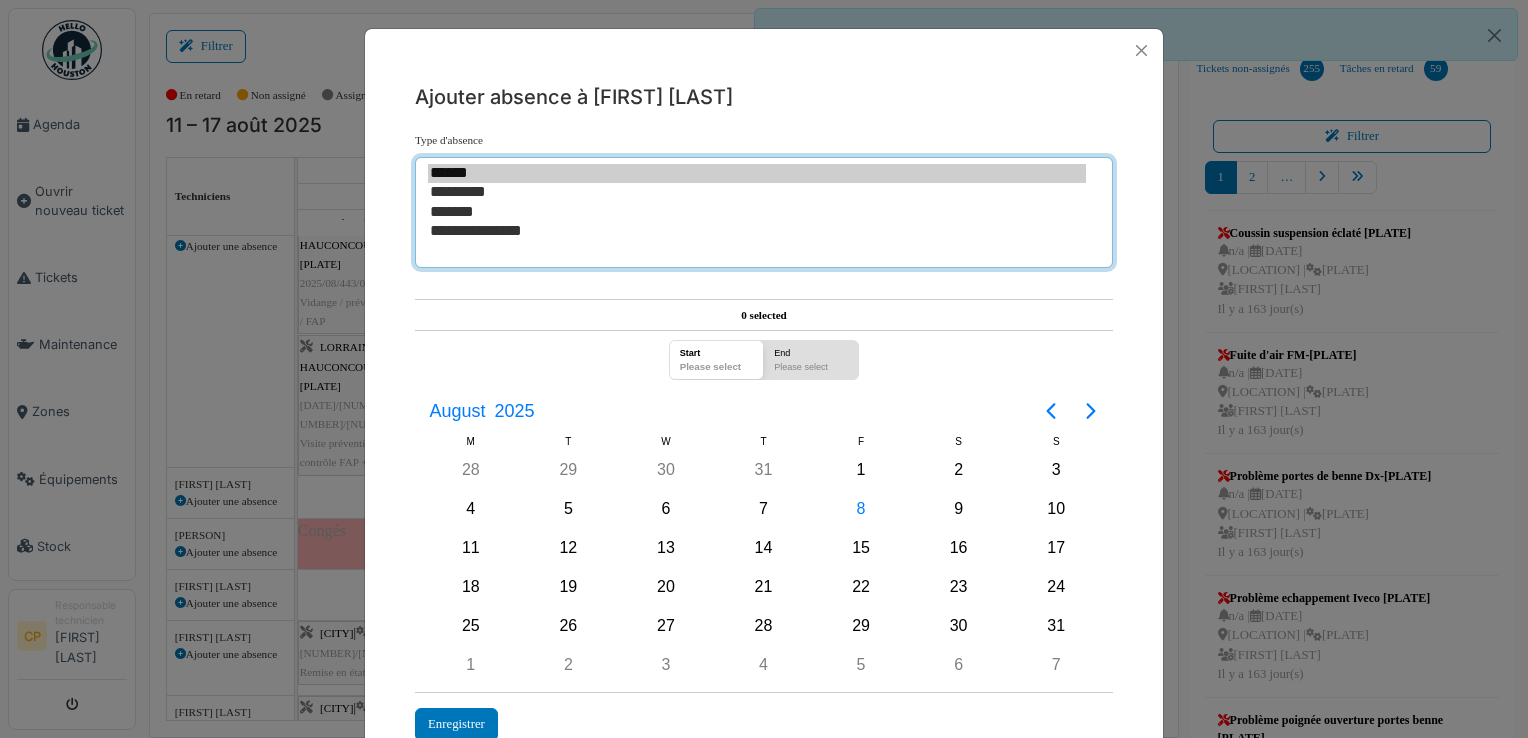 click on "******" at bounding box center [757, 173] 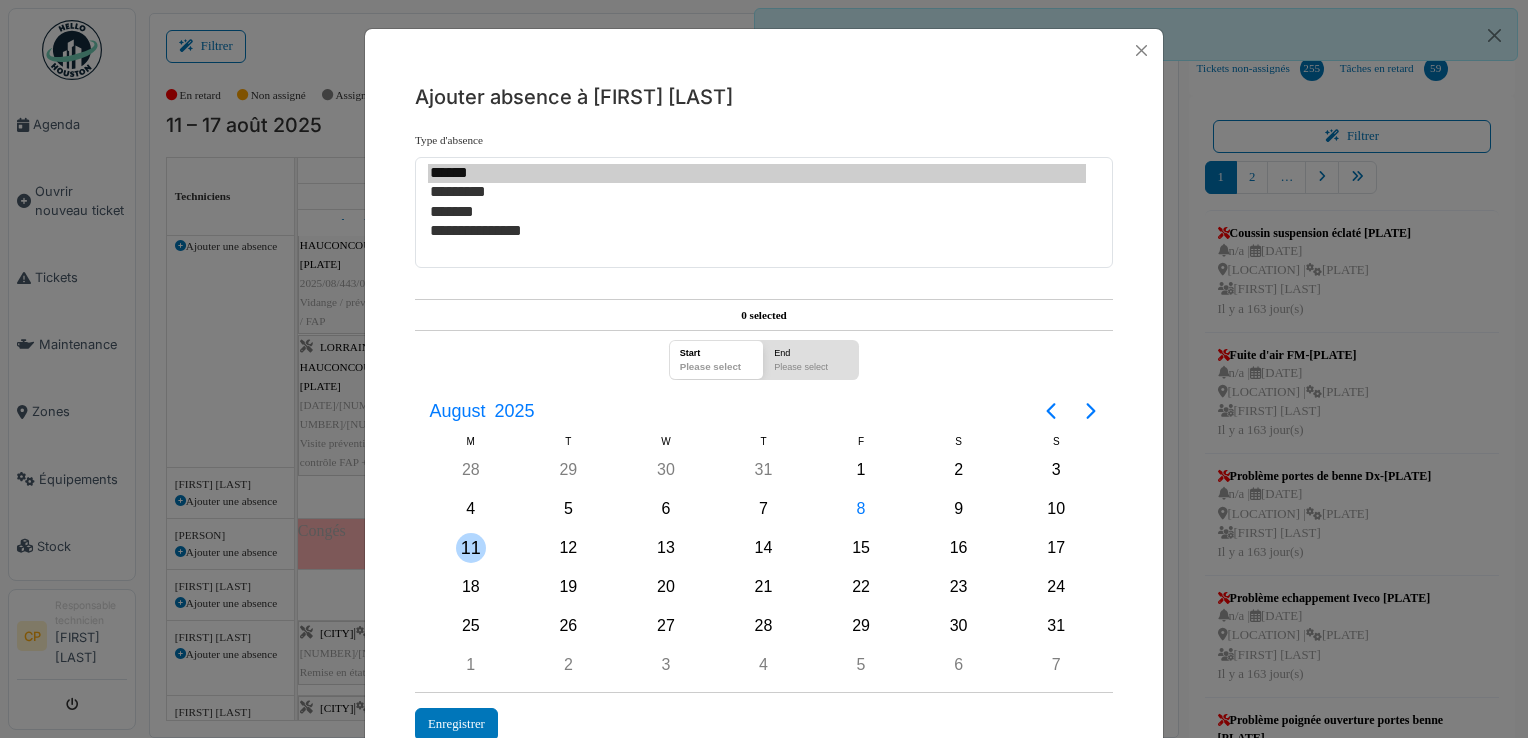 click on "11" at bounding box center (471, 548) 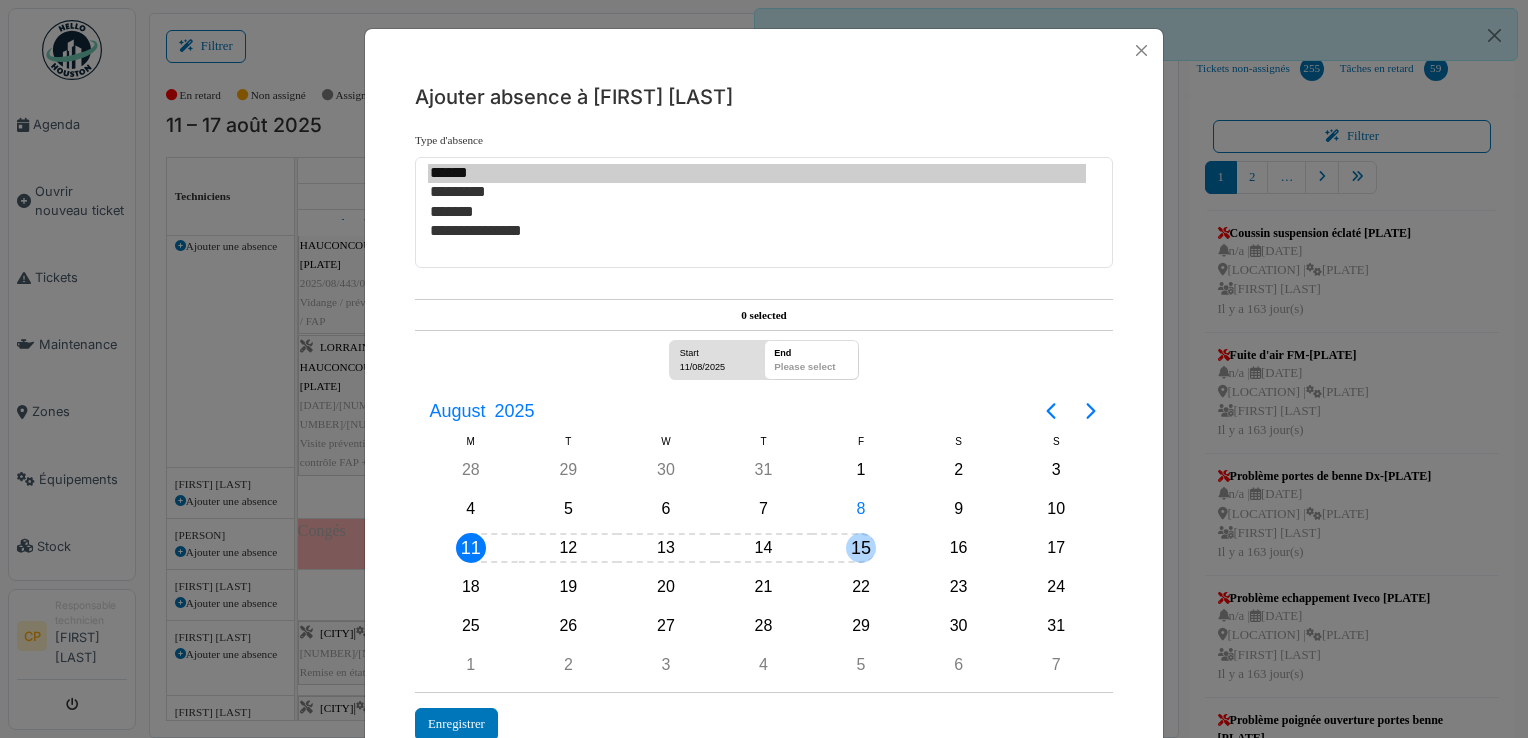click on "15" at bounding box center [861, 548] 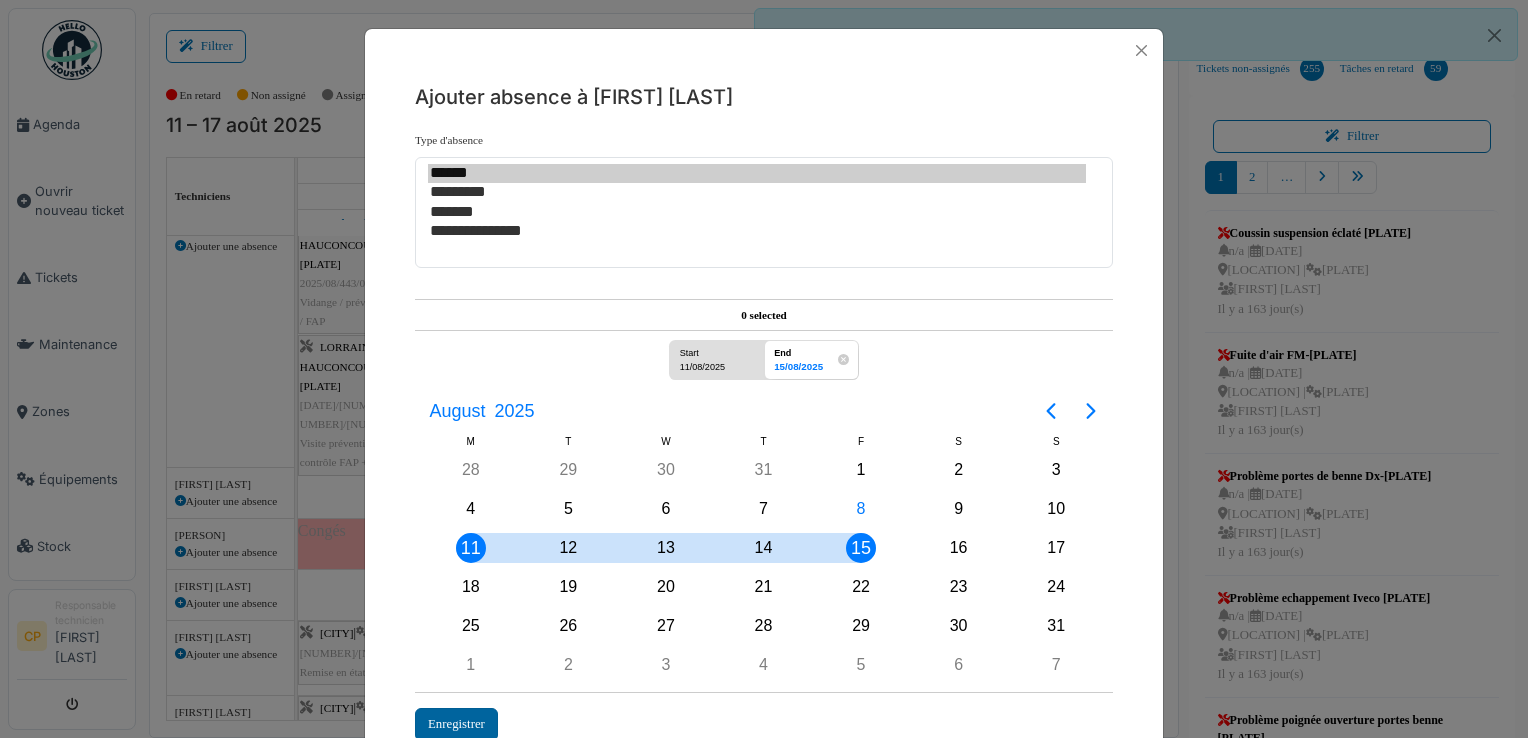 click on "Enregistrer" at bounding box center [456, 724] 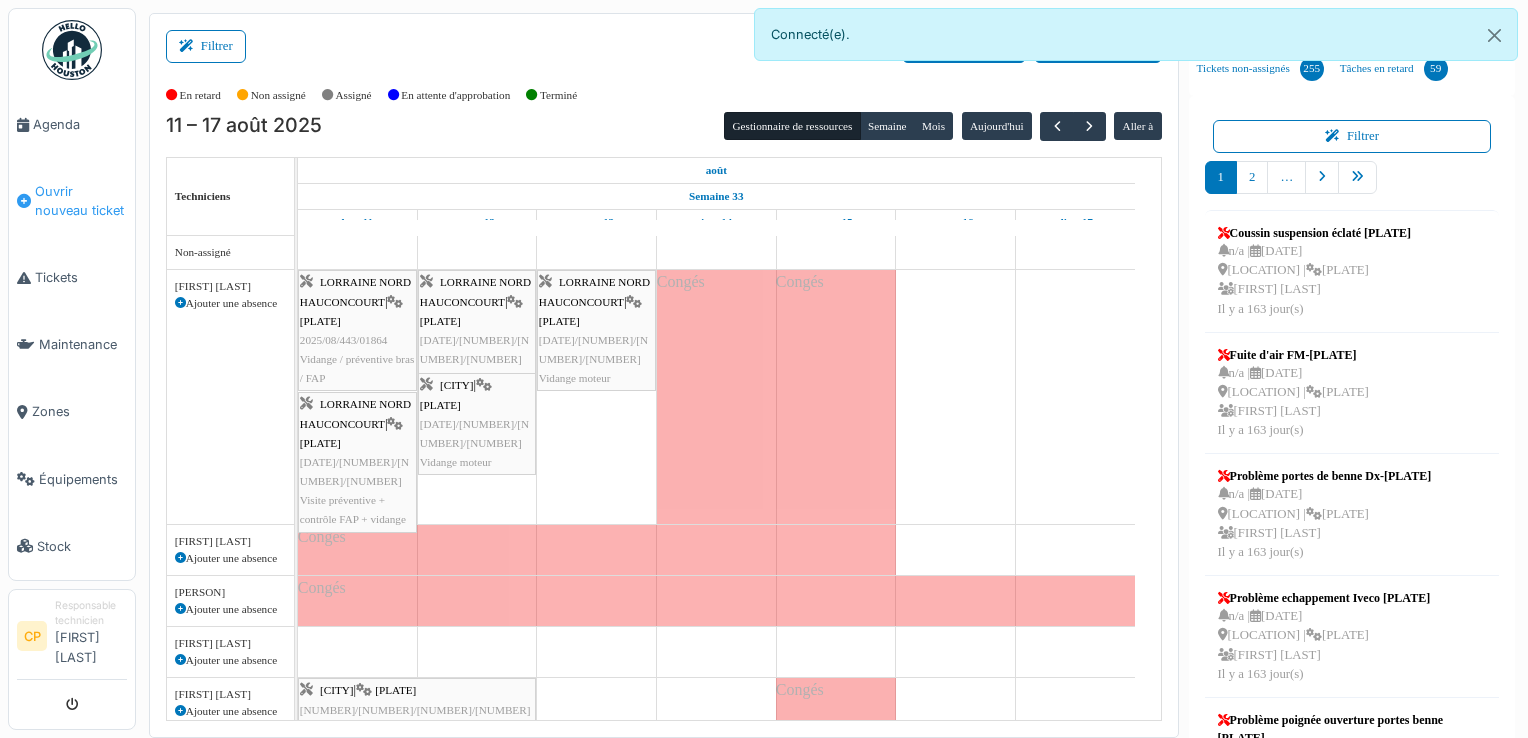 click on "Ouvrir nouveau ticket" at bounding box center (81, 201) 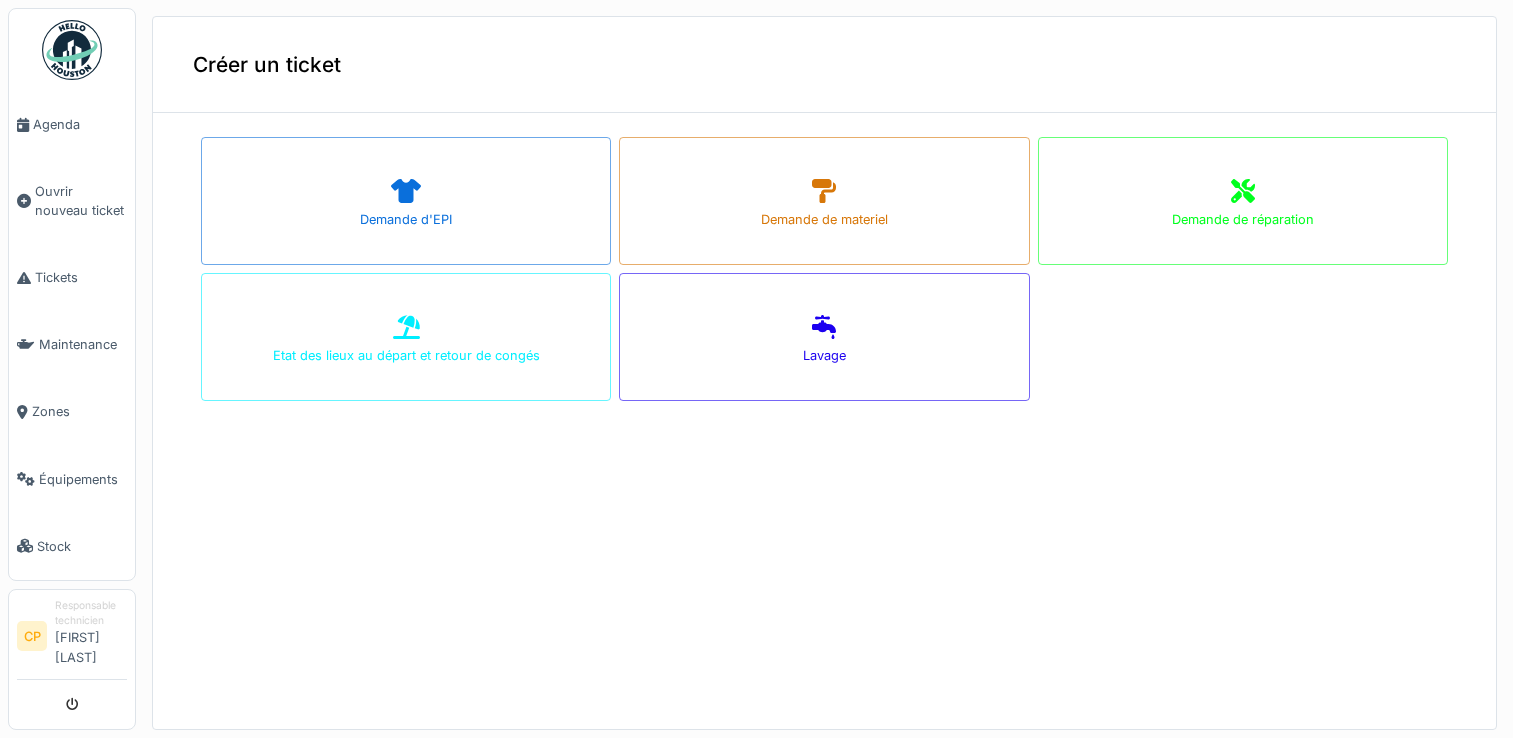 scroll, scrollTop: 0, scrollLeft: 0, axis: both 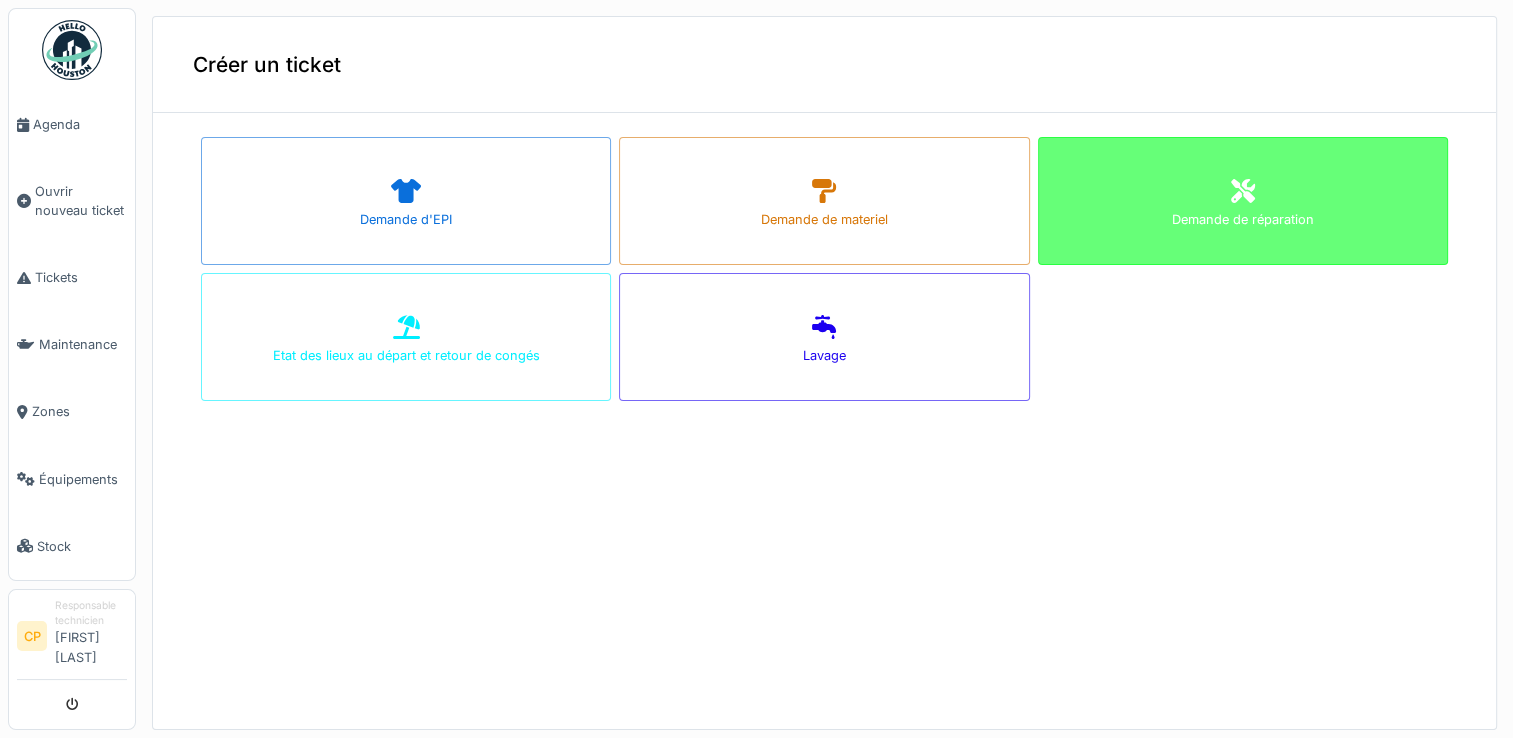 click on "Demande de réparation" at bounding box center (1243, 201) 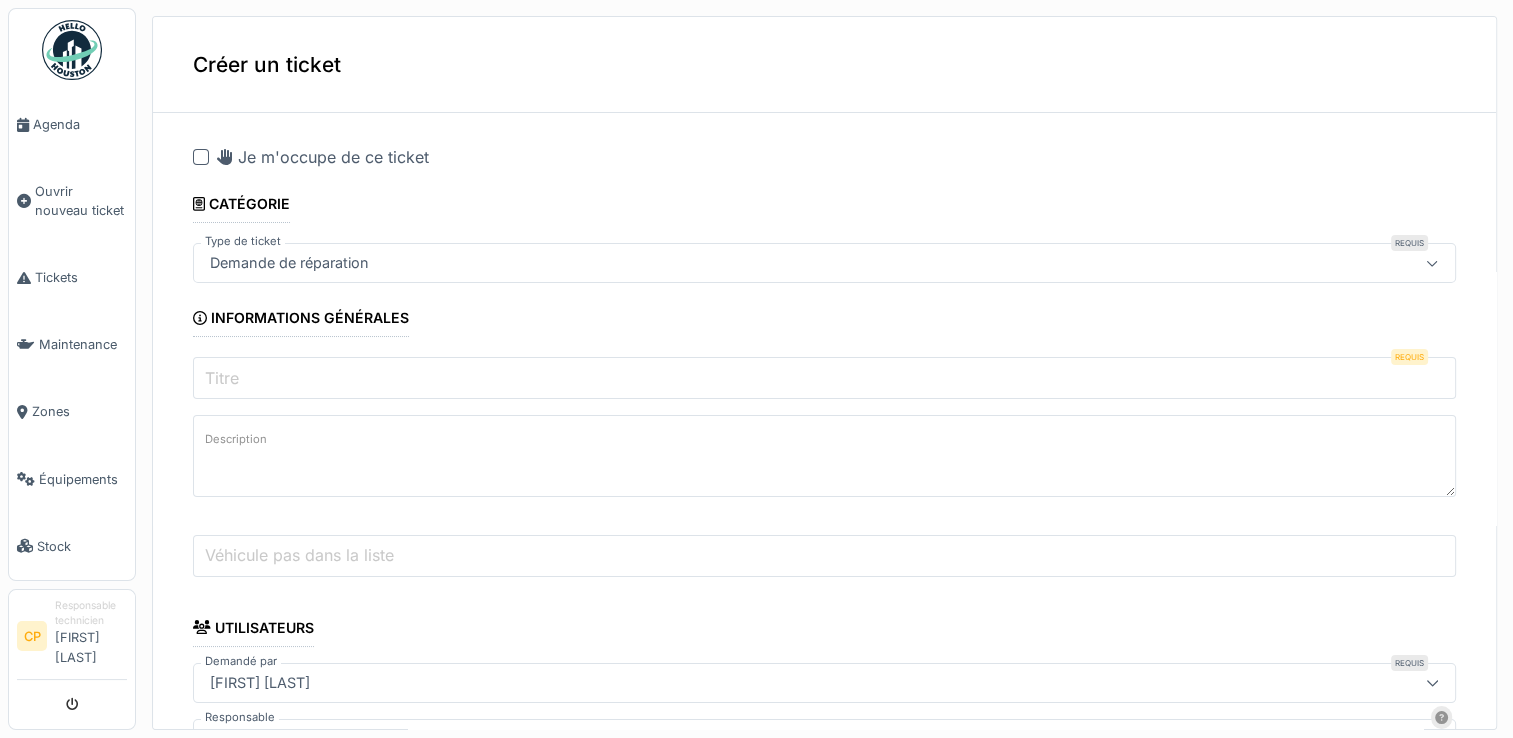 click on "Titre" at bounding box center [824, 378] 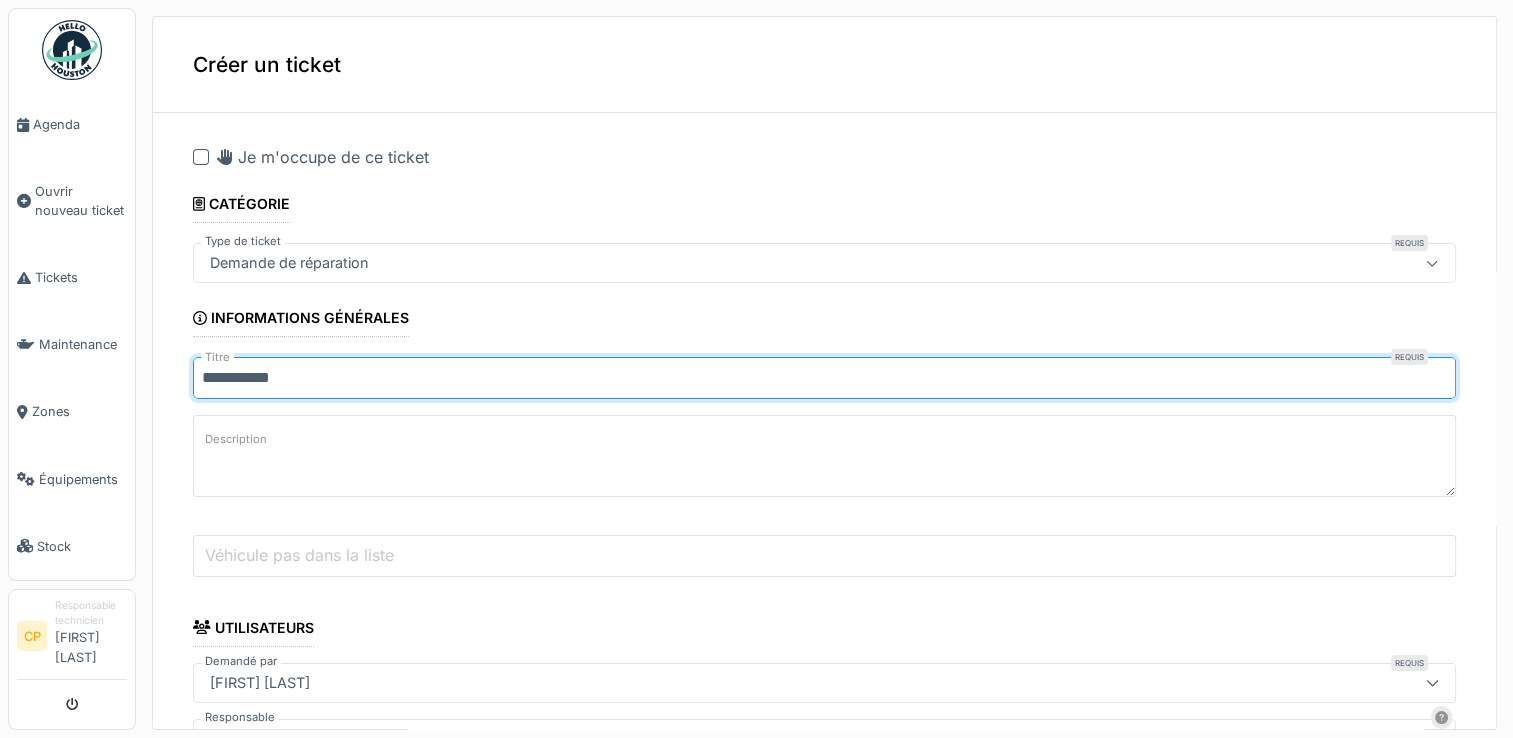 type on "**********" 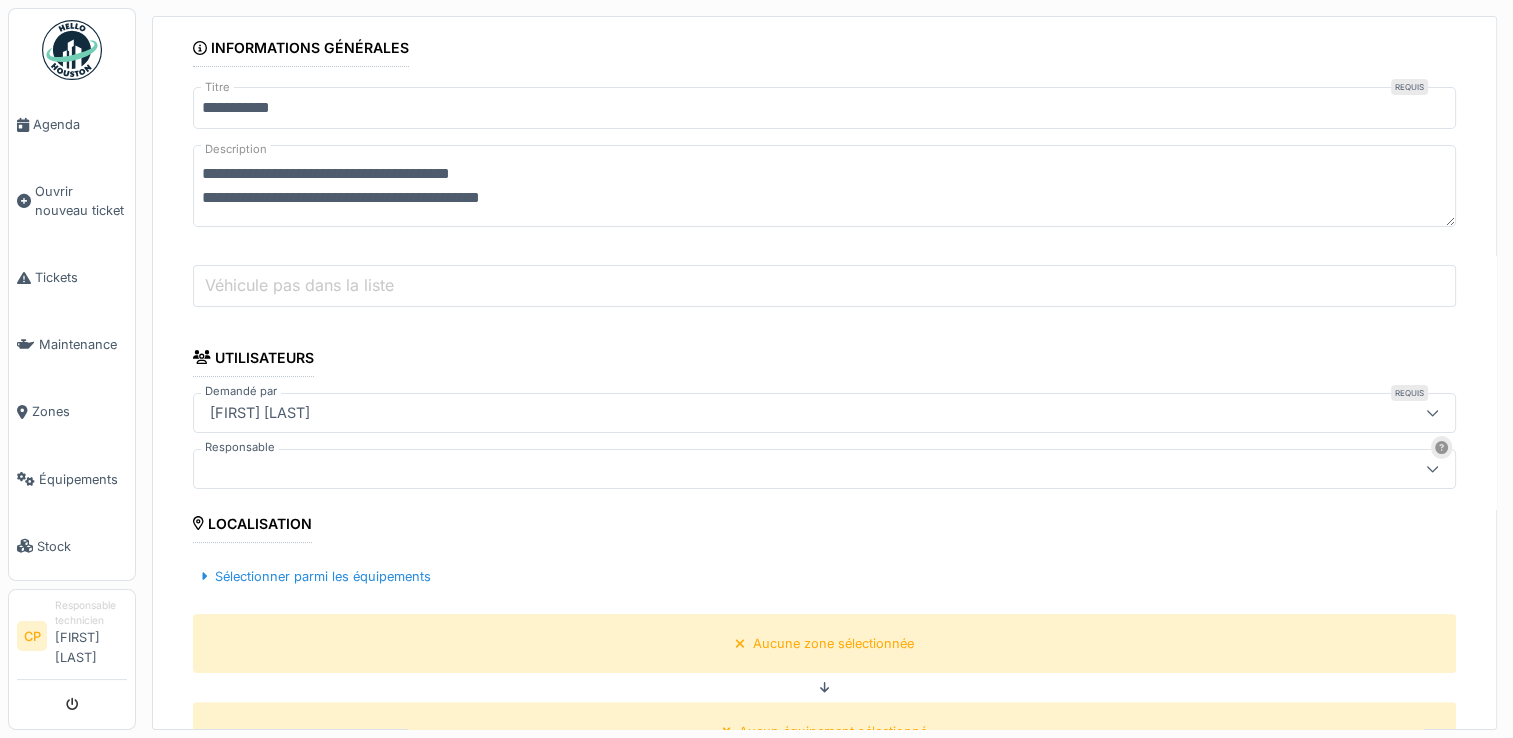 scroll, scrollTop: 400, scrollLeft: 0, axis: vertical 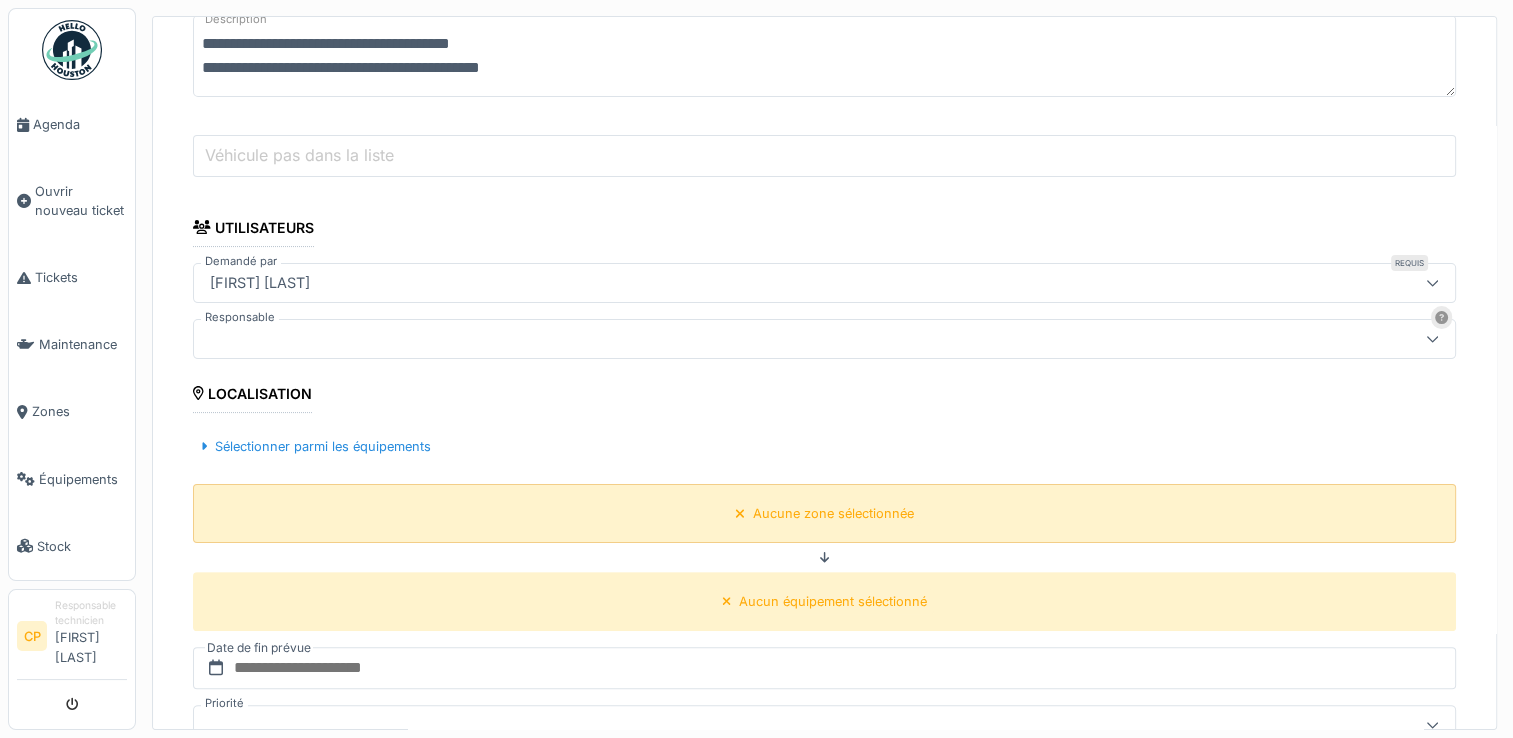type on "**********" 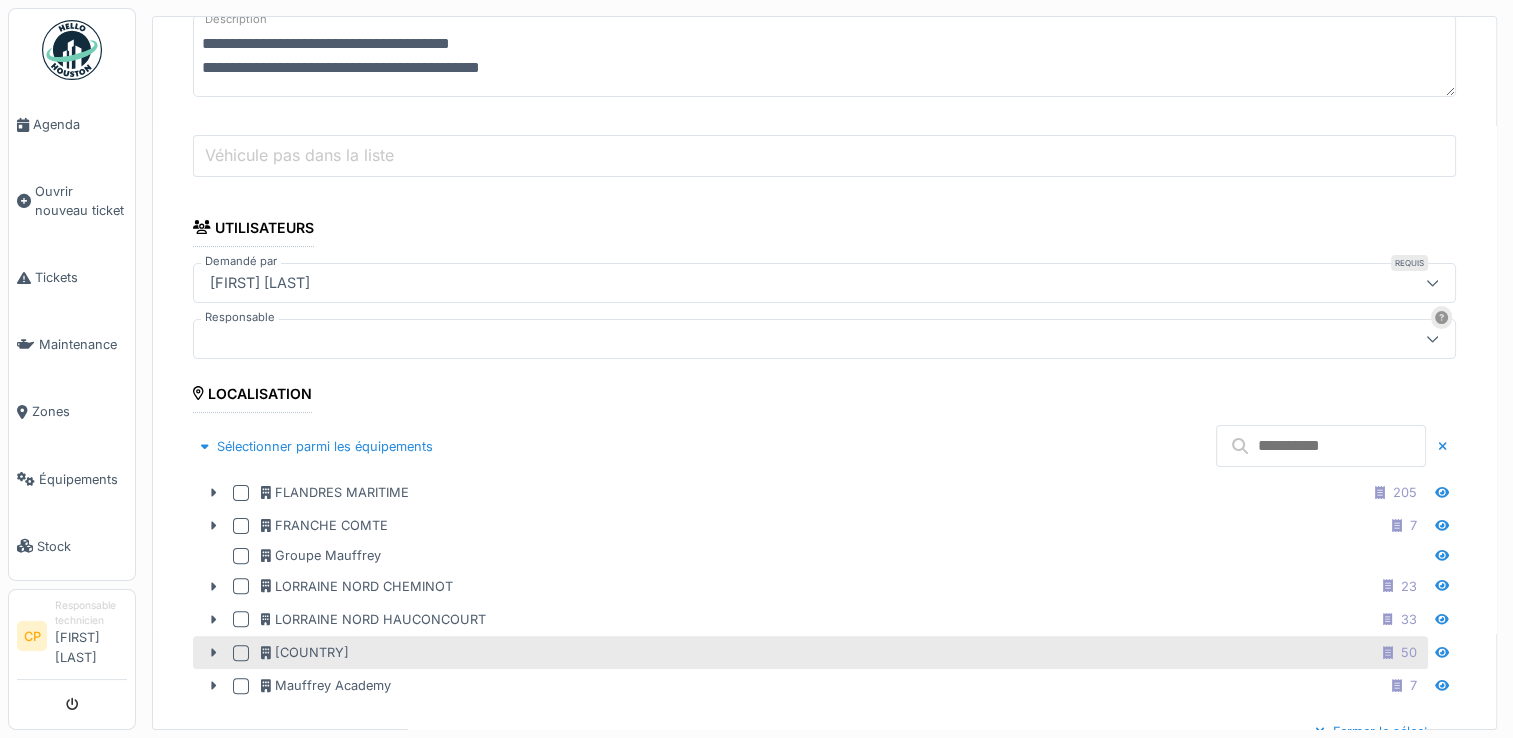click at bounding box center (241, 653) 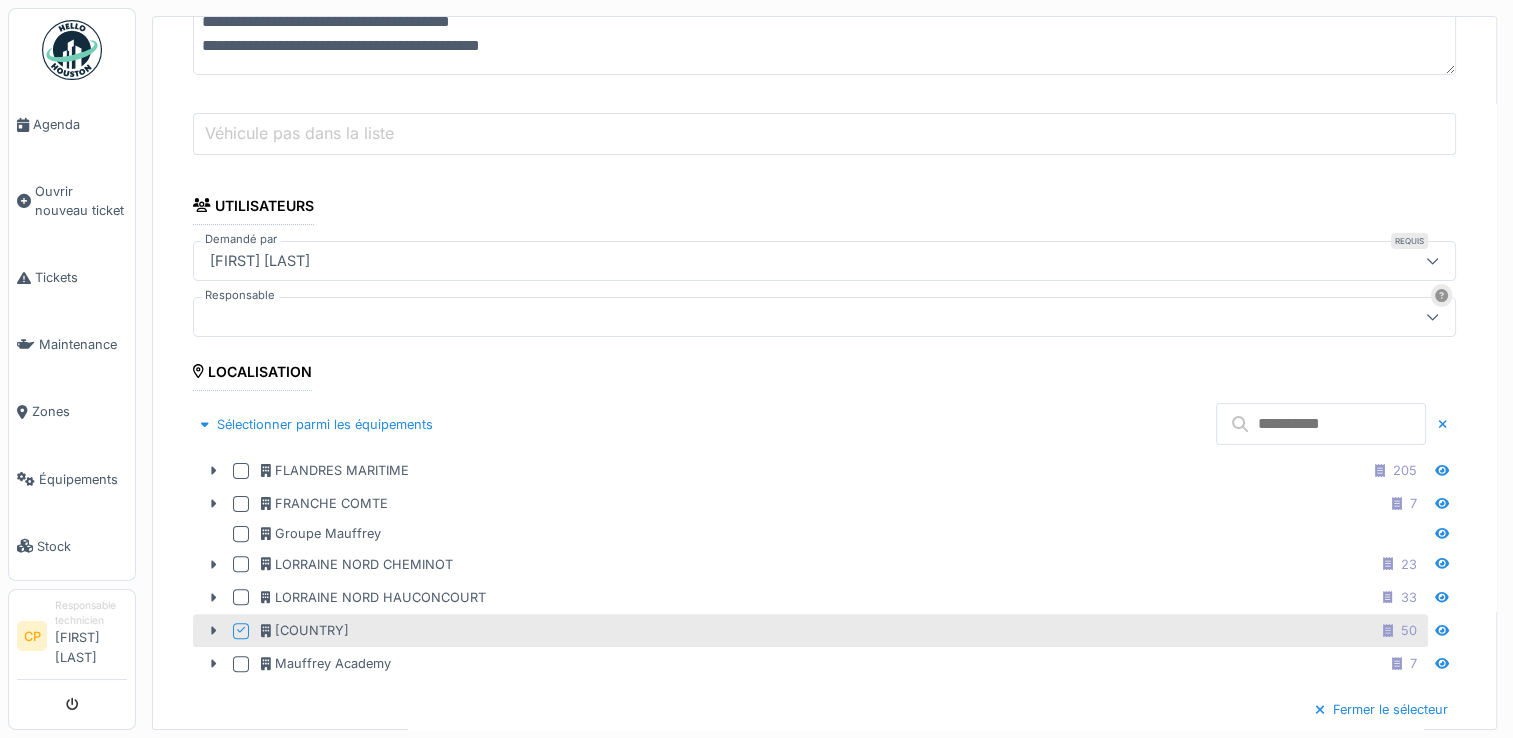 scroll, scrollTop: 600, scrollLeft: 0, axis: vertical 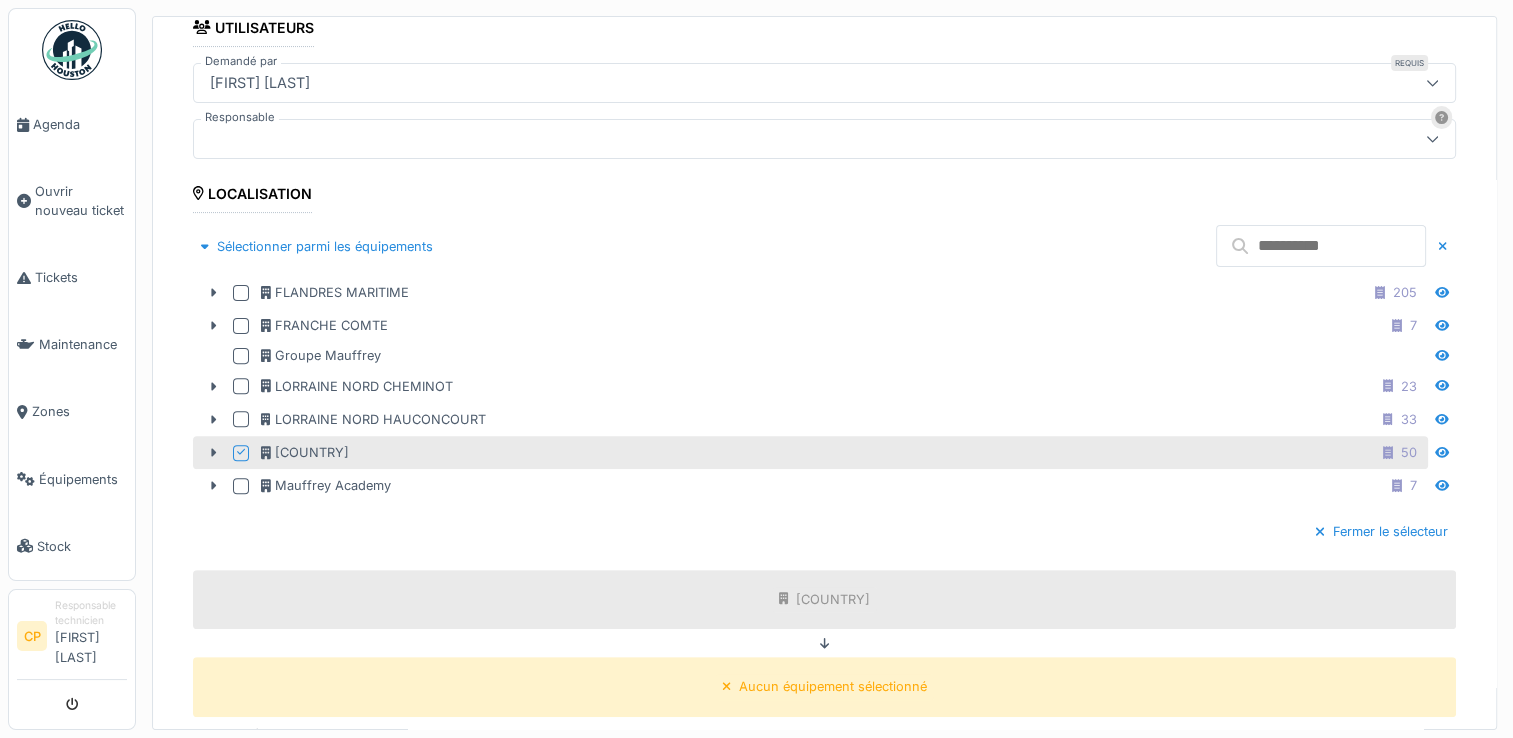 click at bounding box center [1321, 246] 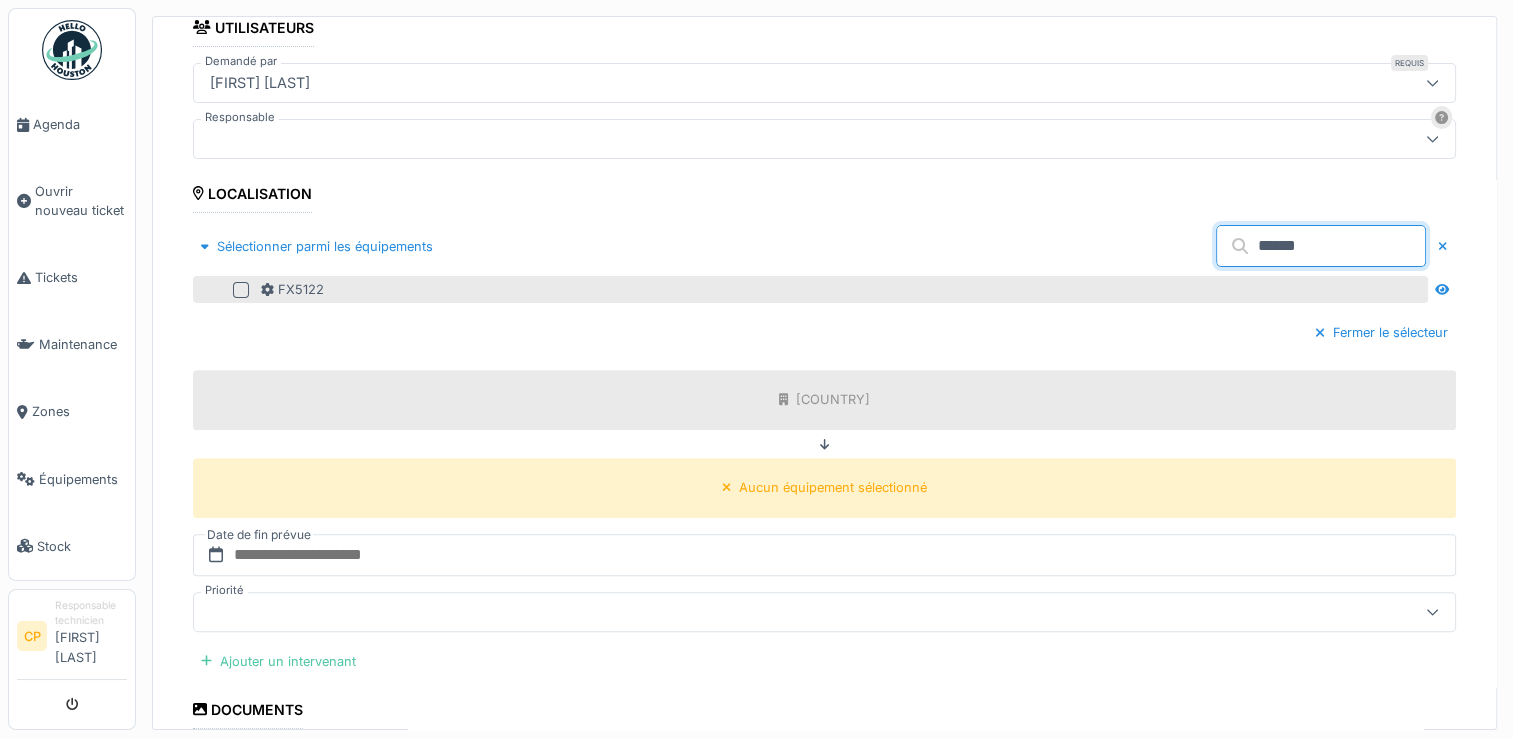 type on "******" 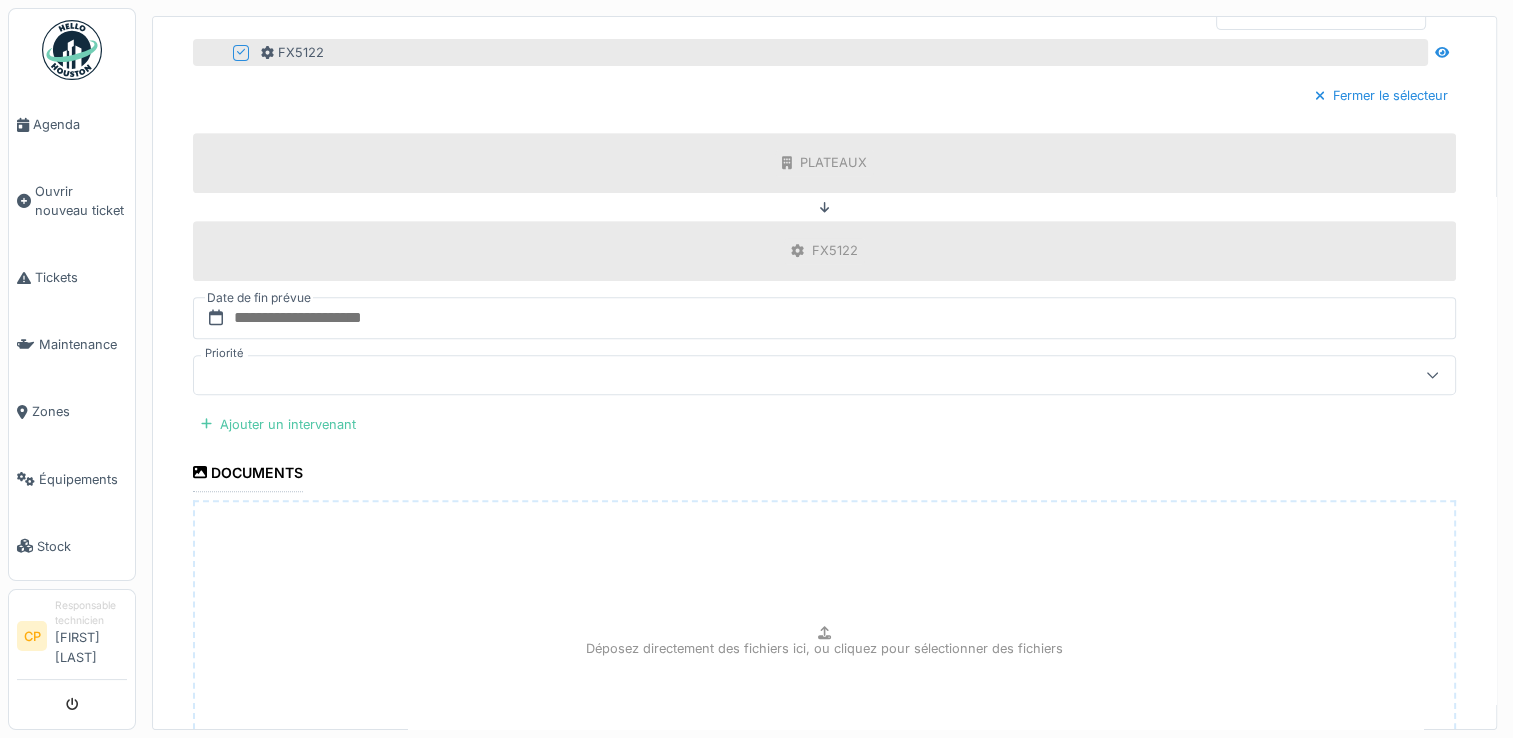 scroll, scrollTop: 900, scrollLeft: 0, axis: vertical 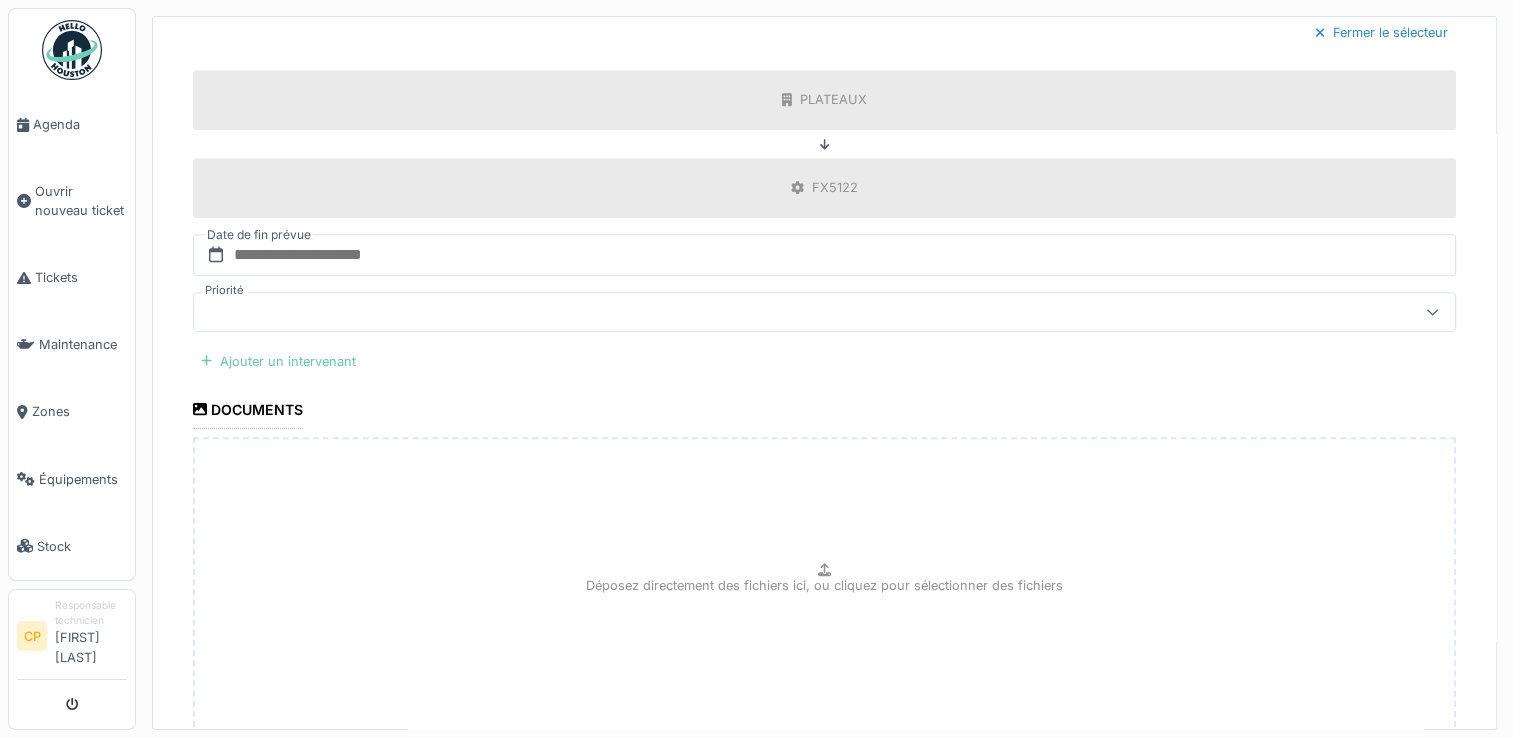 click on "Ajouter un intervenant" at bounding box center (278, 361) 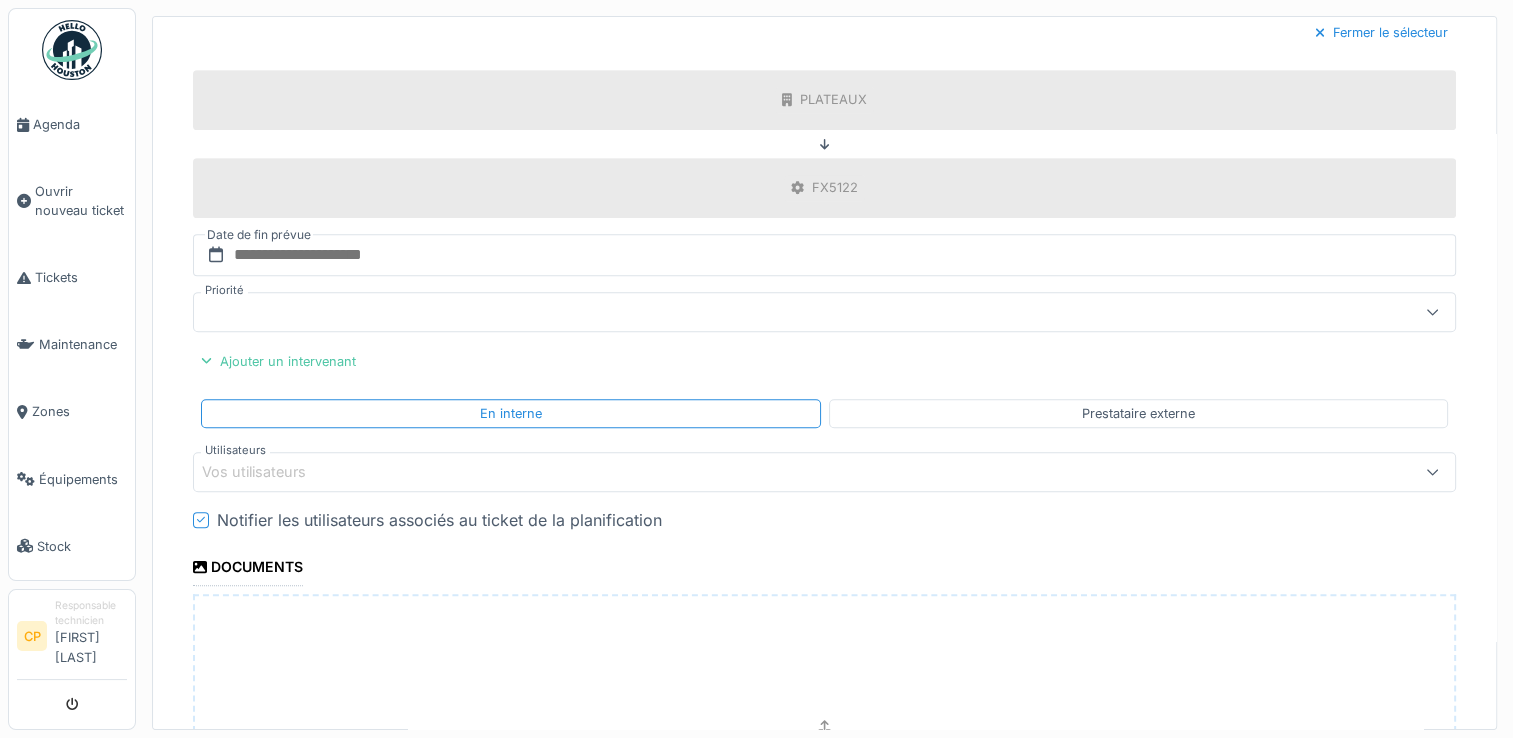 click on "Vos utilisateurs" at bounding box center (754, 472) 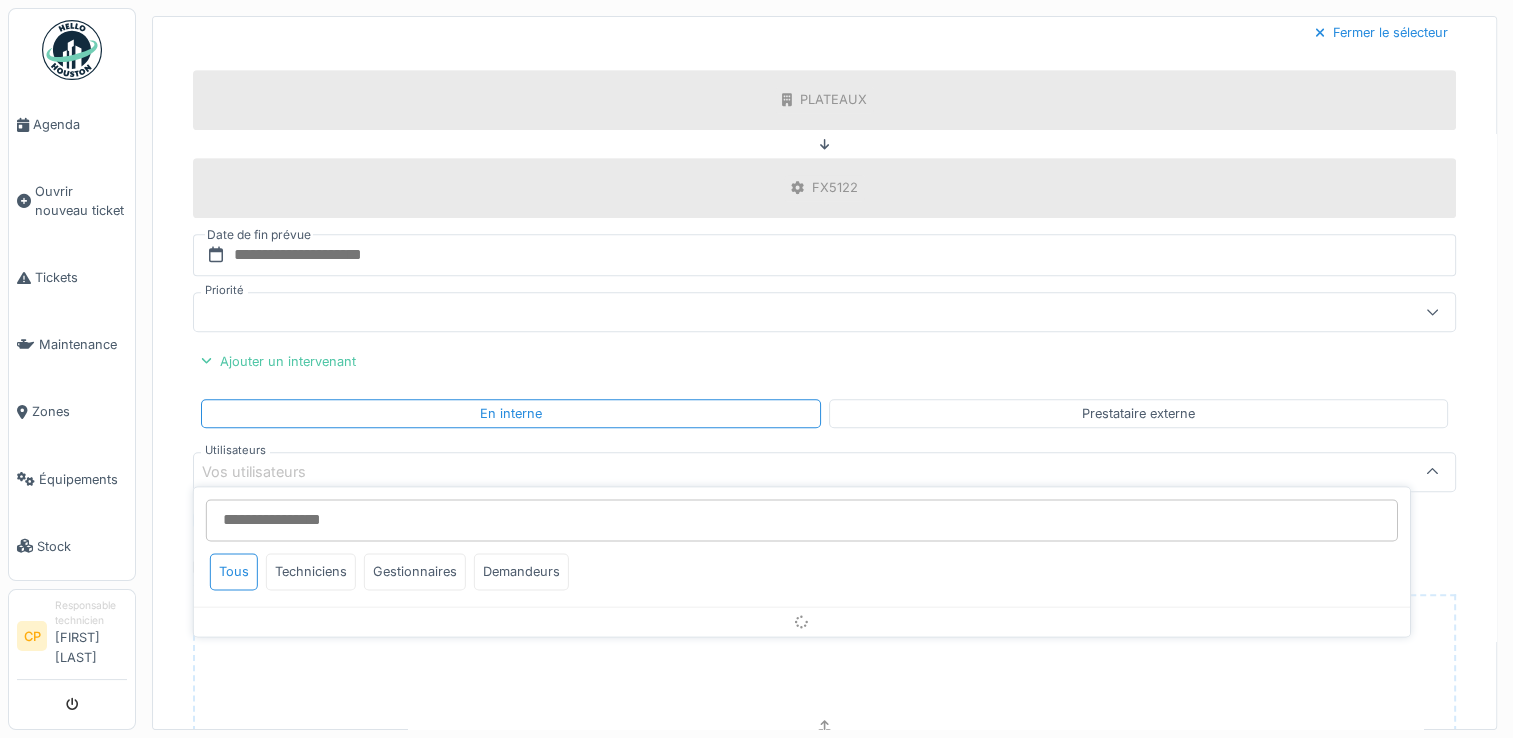scroll, scrollTop: 4, scrollLeft: 0, axis: vertical 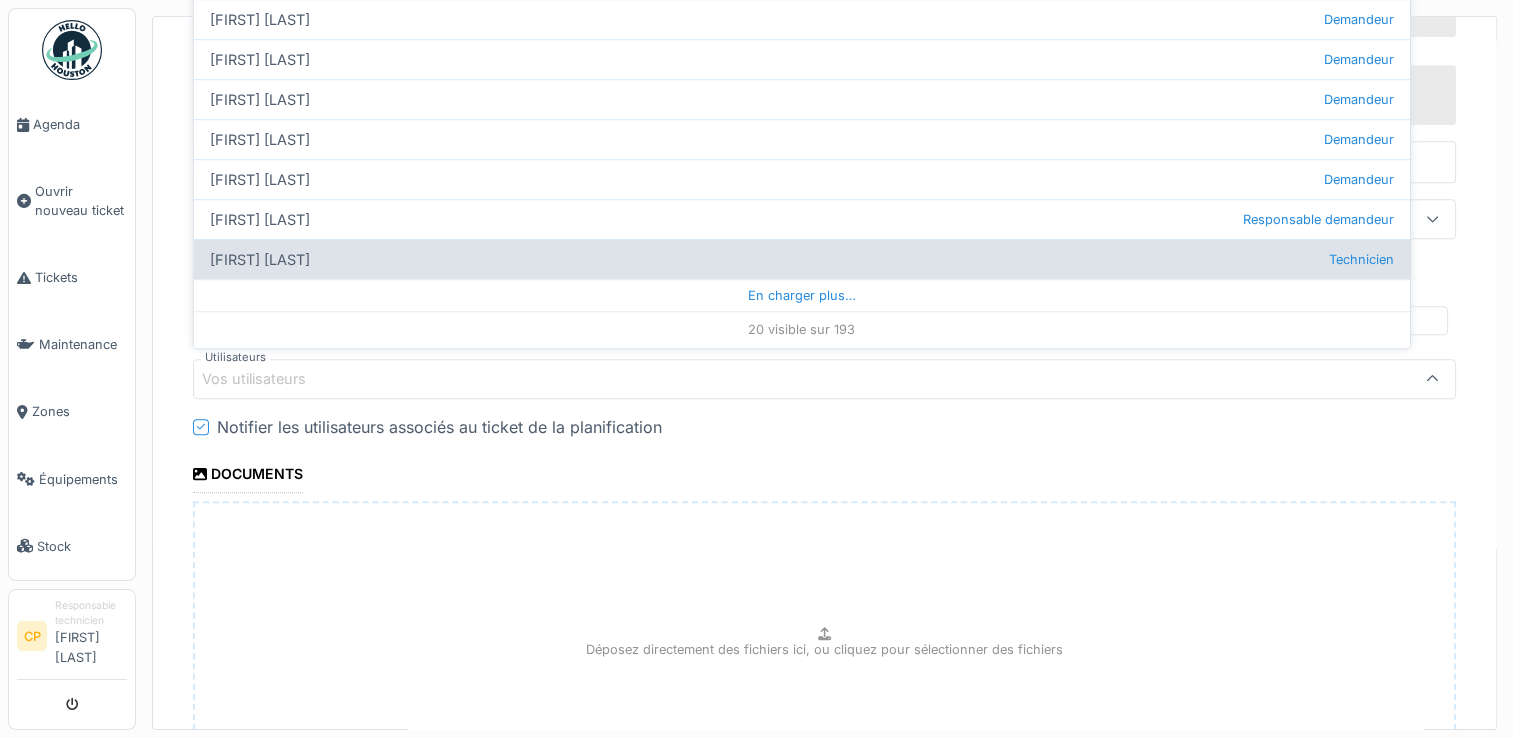 click on "Aziz Razzak Technicien" at bounding box center [802, 259] 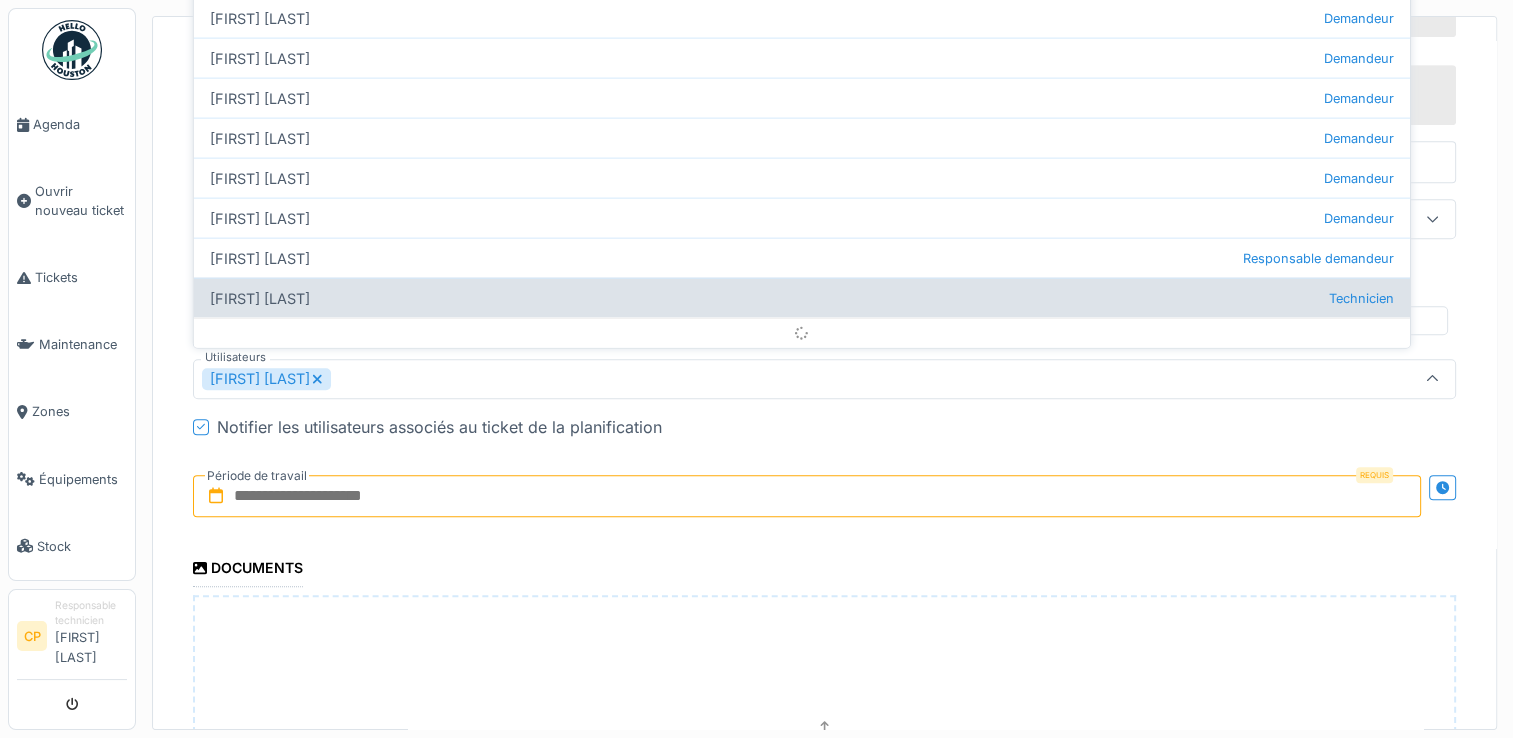 scroll, scrollTop: 0, scrollLeft: 0, axis: both 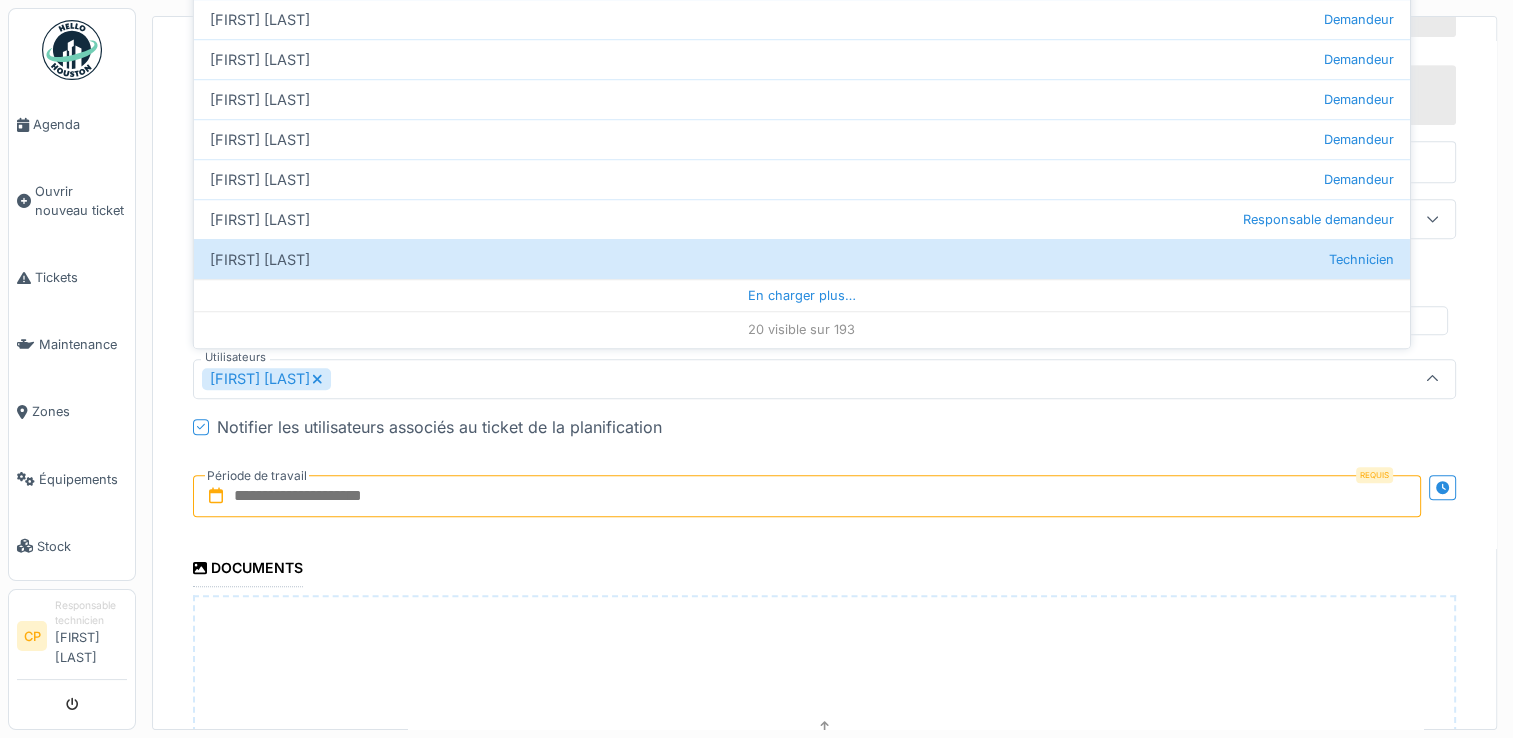 click at bounding box center (807, 496) 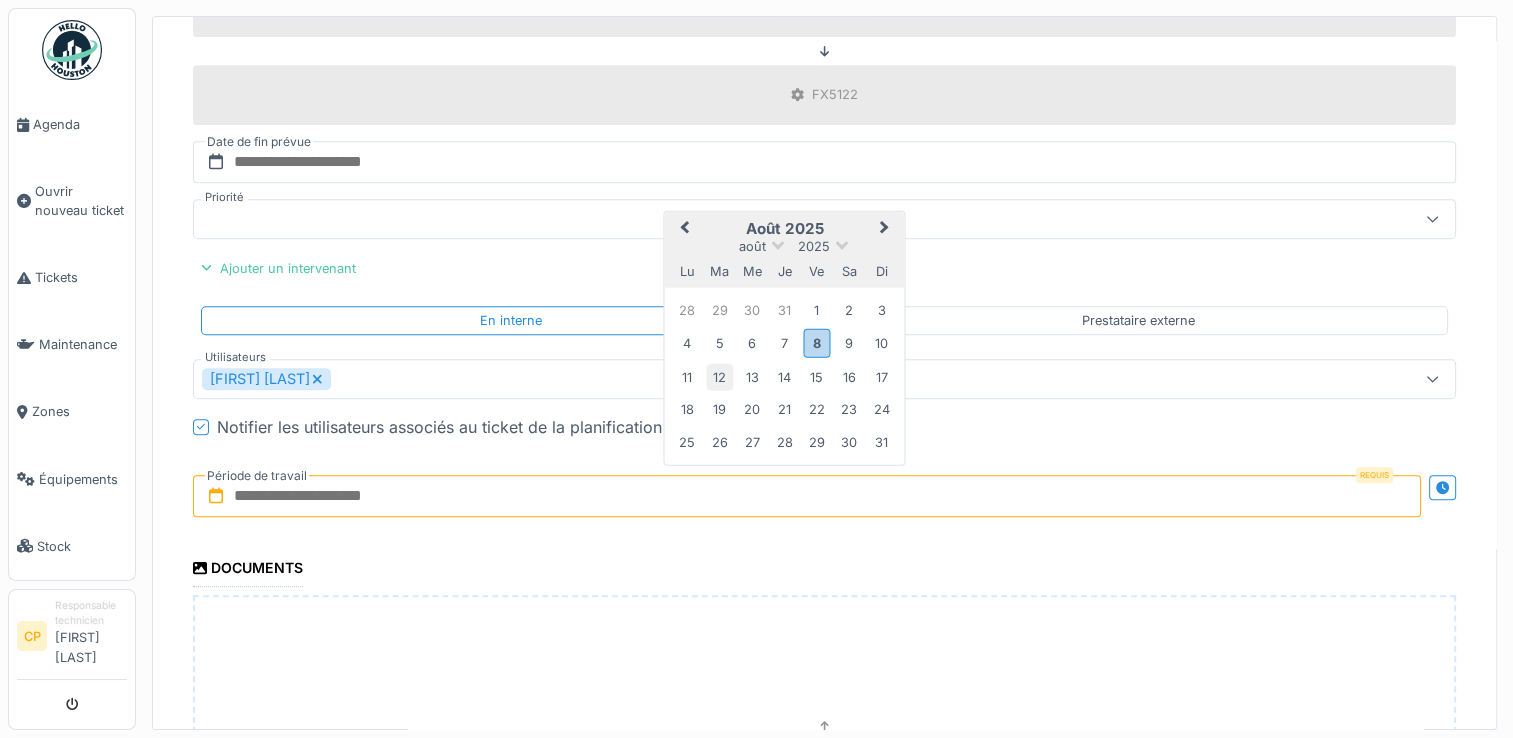 click on "12" at bounding box center (719, 376) 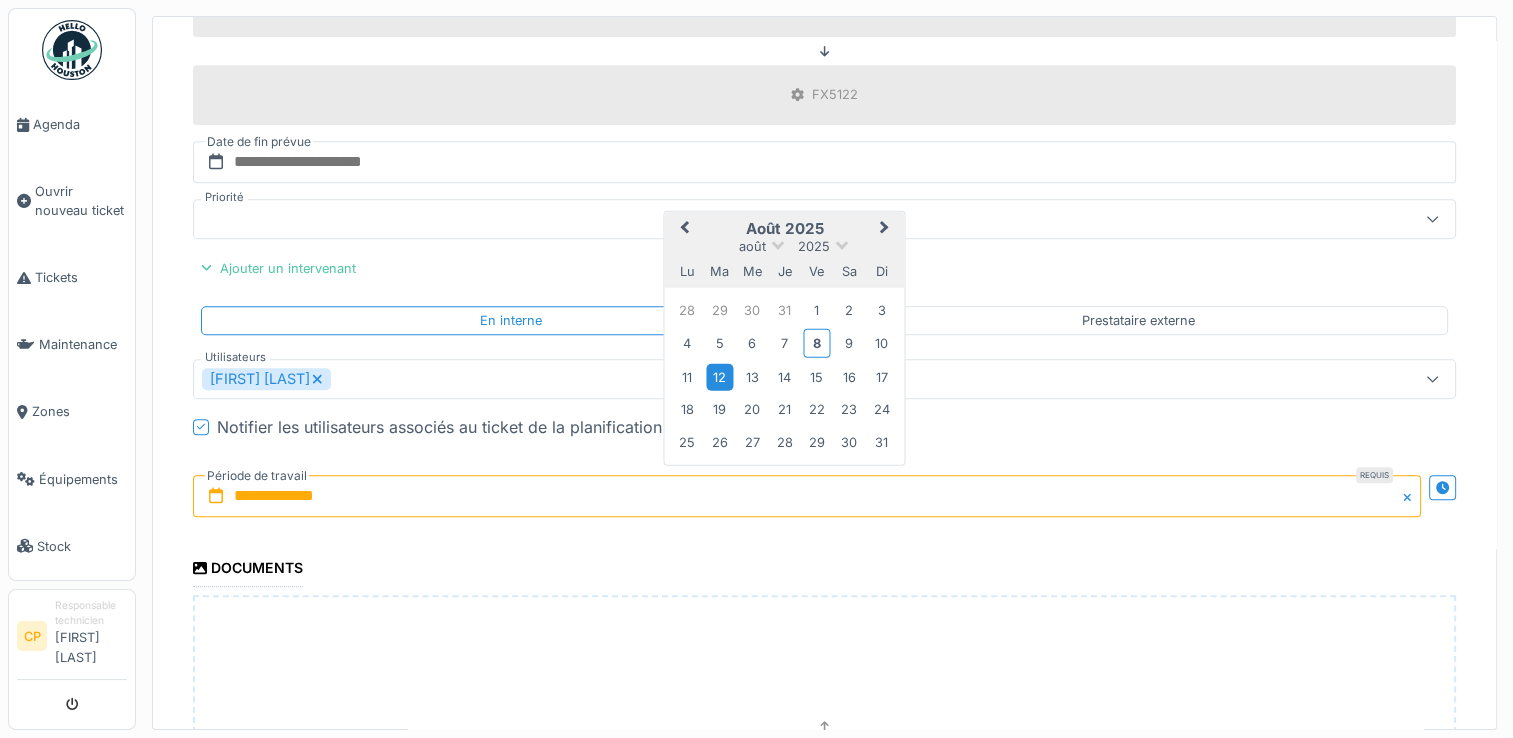click on "12" at bounding box center (719, 376) 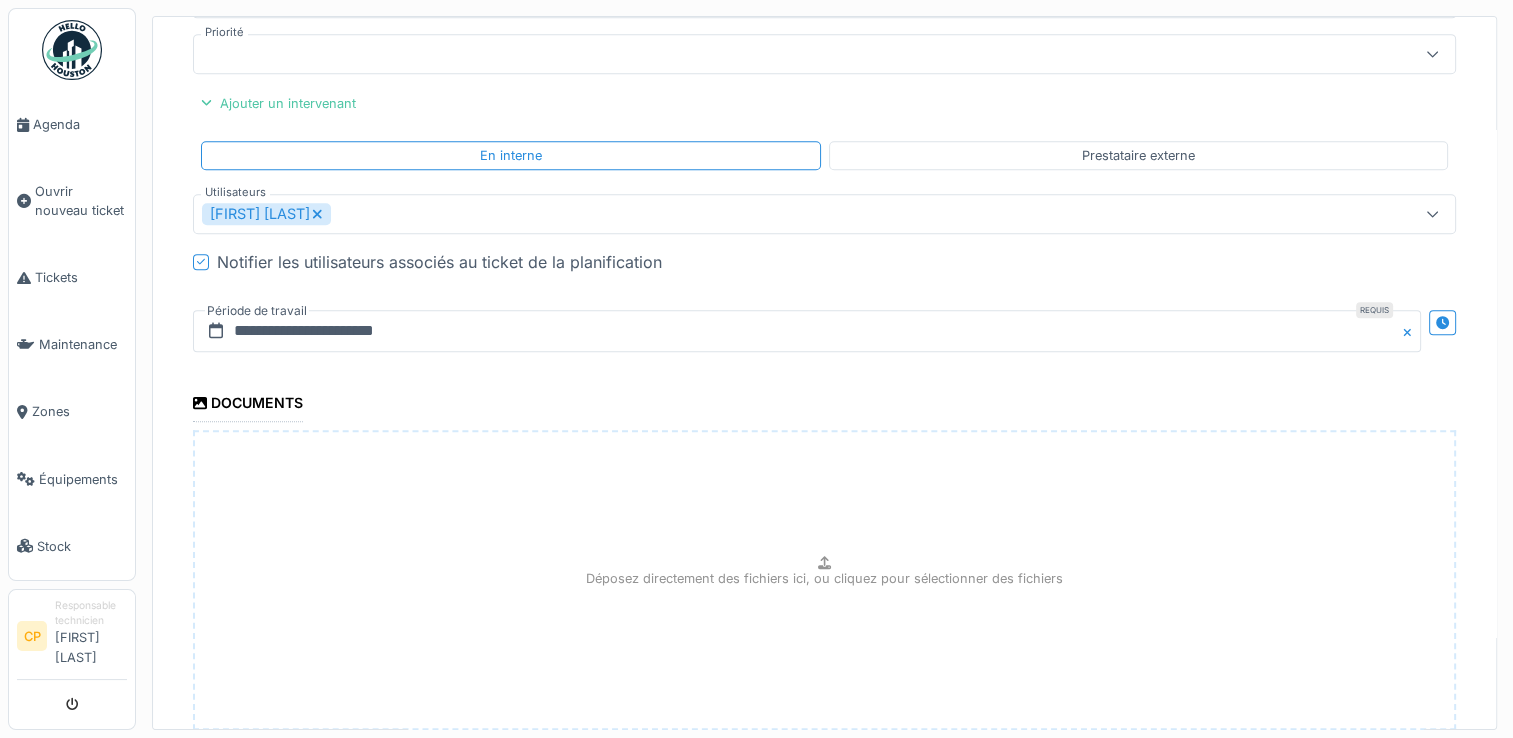 scroll, scrollTop: 1282, scrollLeft: 0, axis: vertical 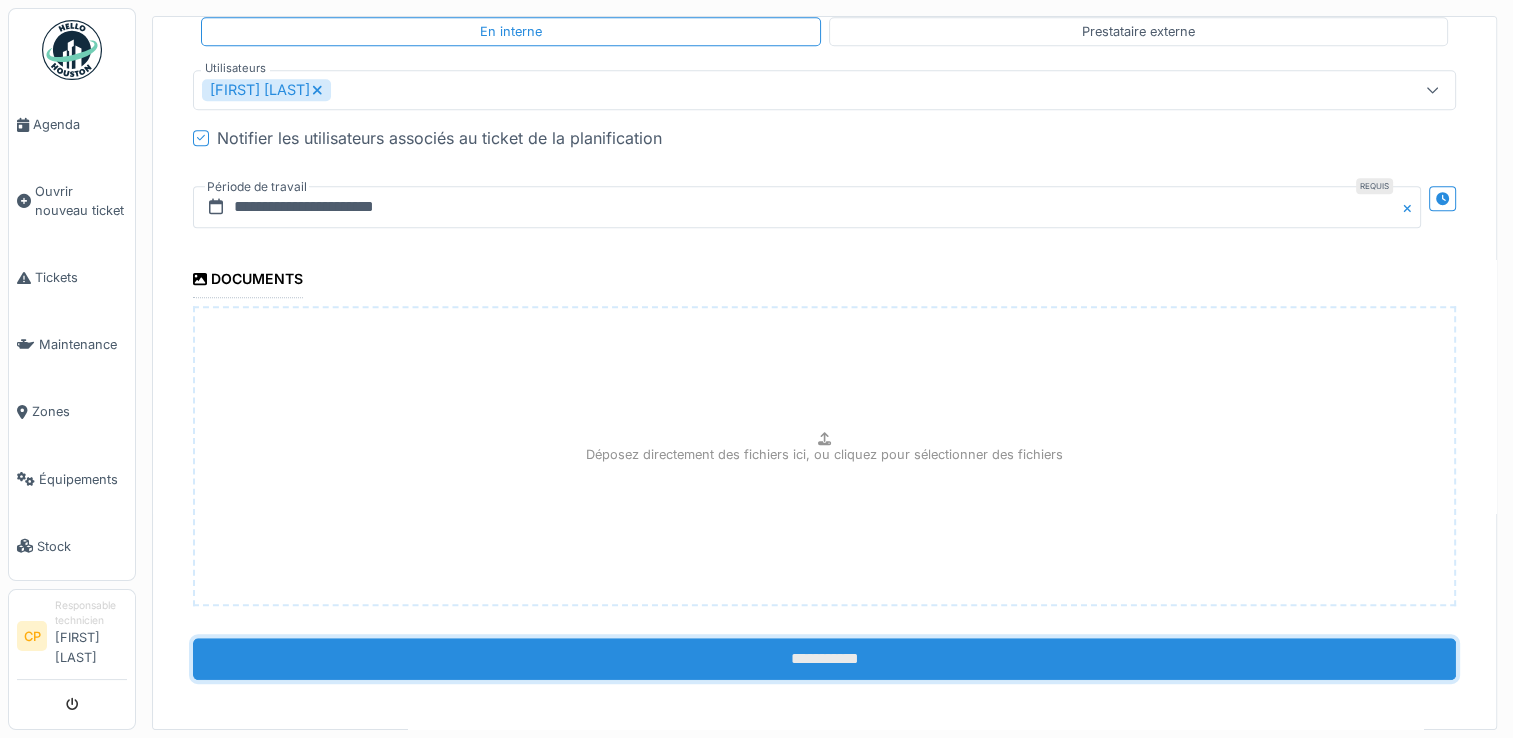 click on "**********" at bounding box center (824, 659) 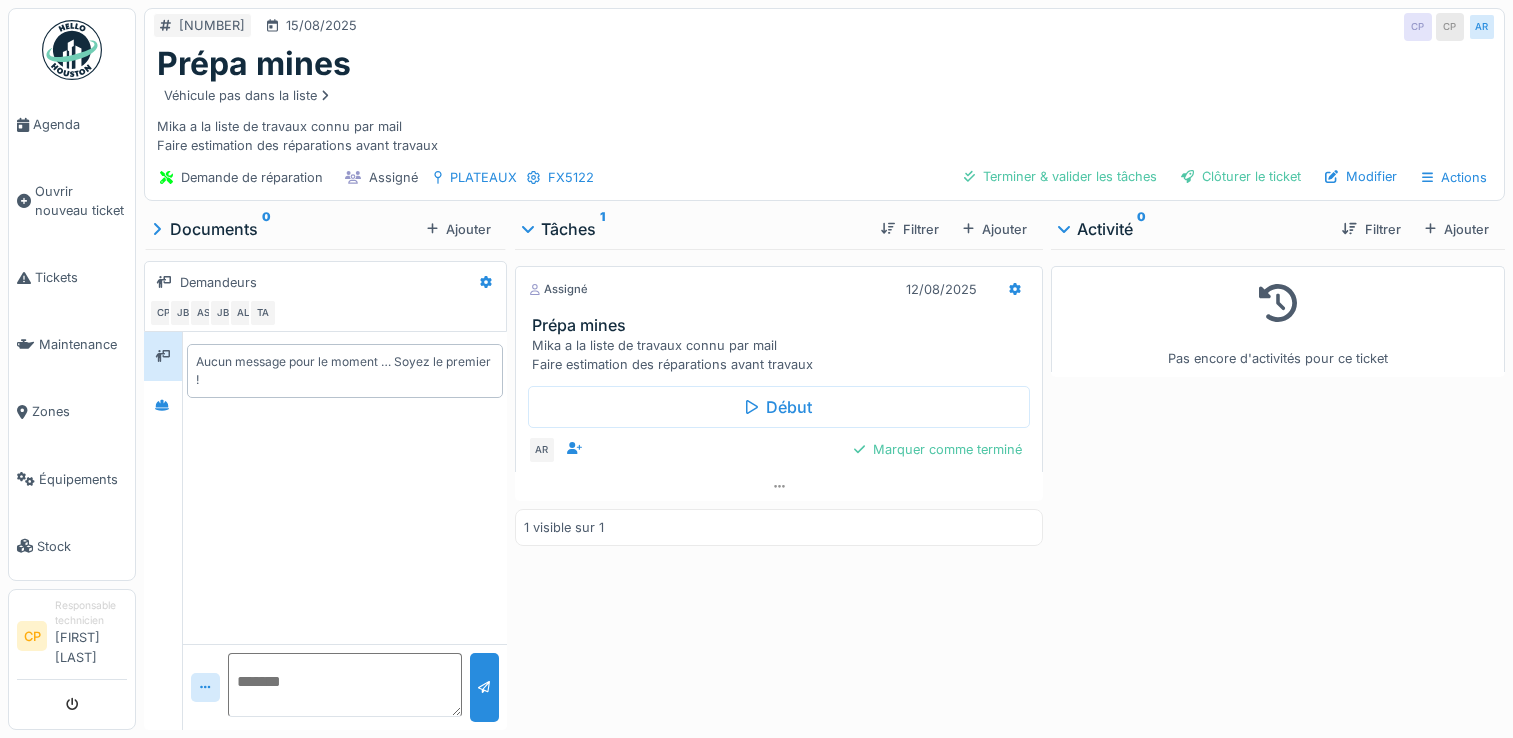 scroll, scrollTop: 0, scrollLeft: 0, axis: both 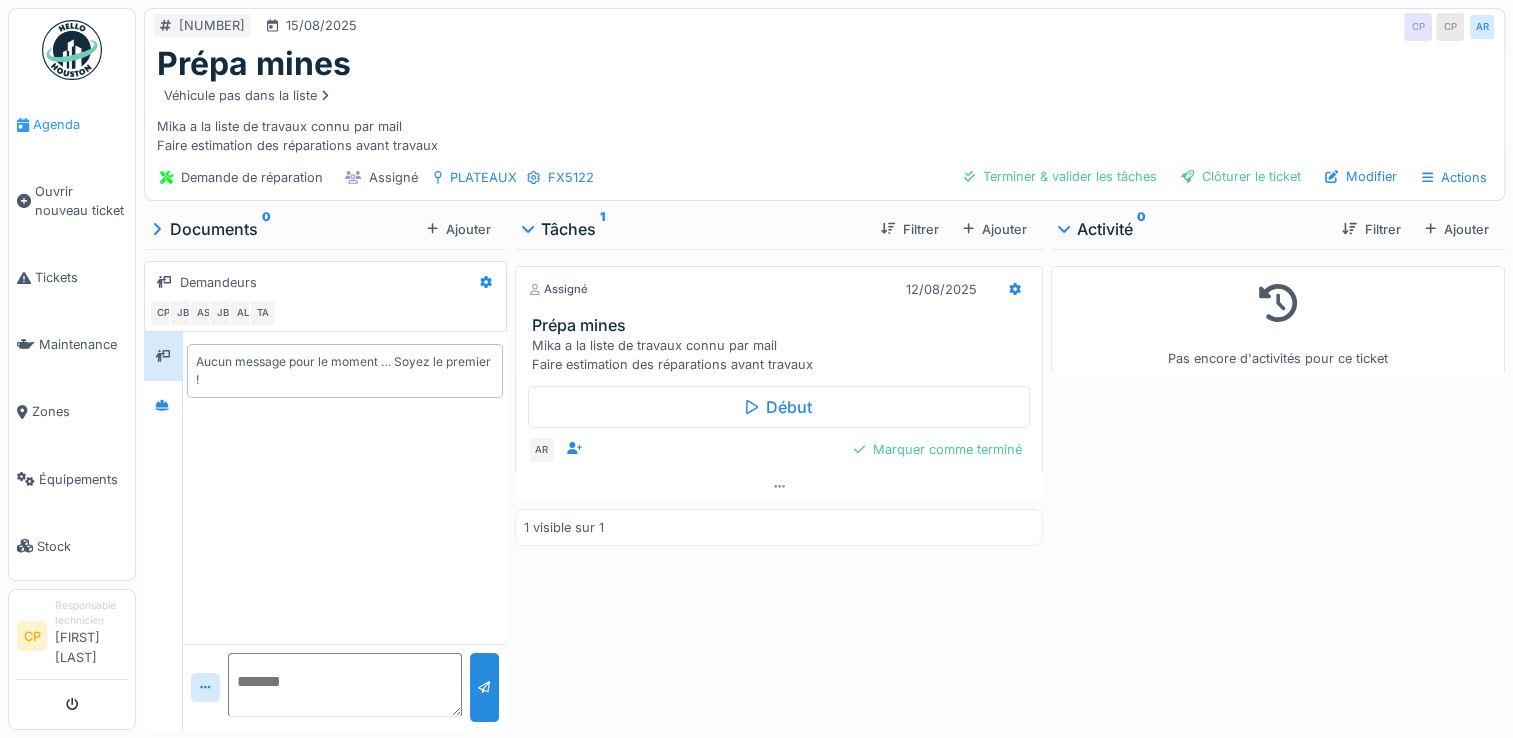 click on "Agenda" at bounding box center [80, 124] 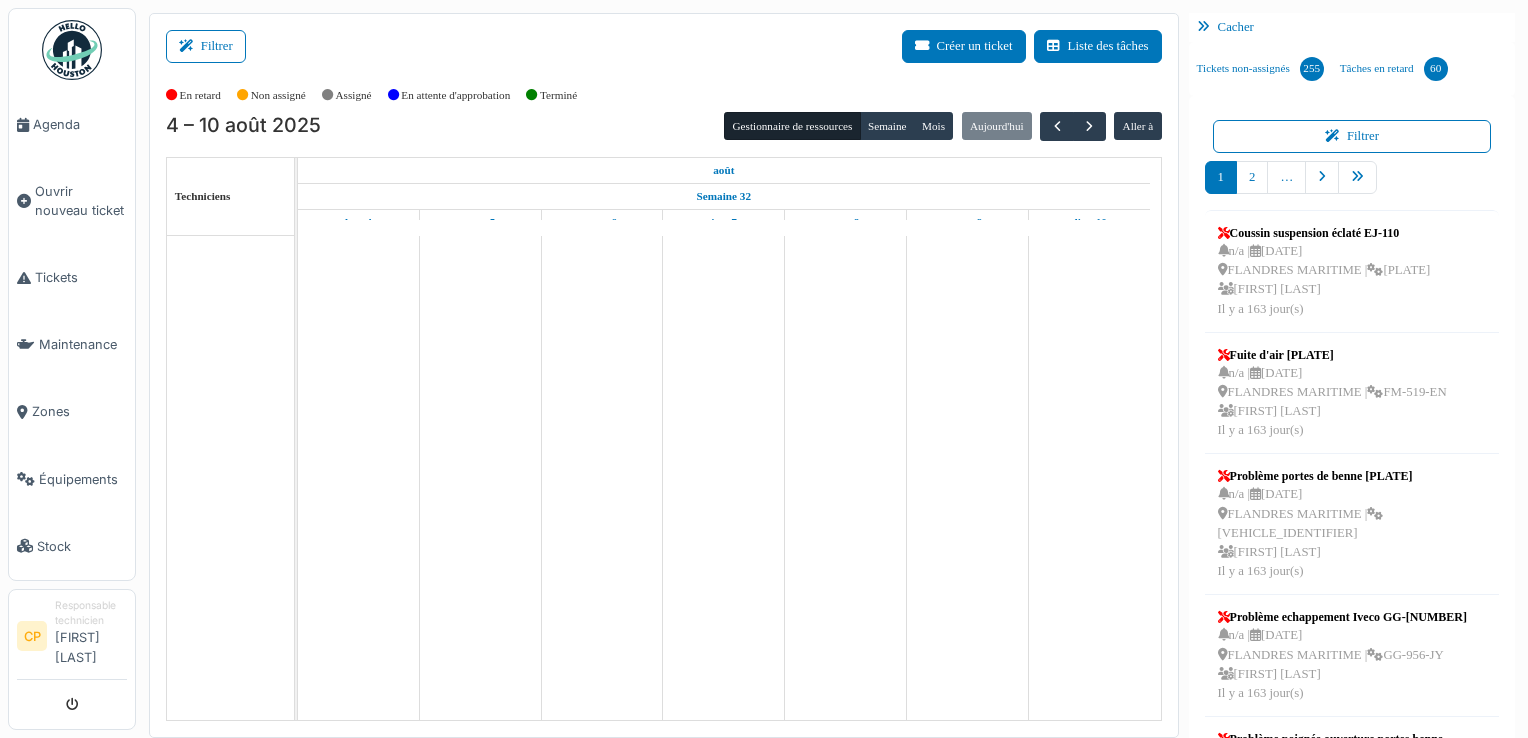 scroll, scrollTop: 0, scrollLeft: 0, axis: both 